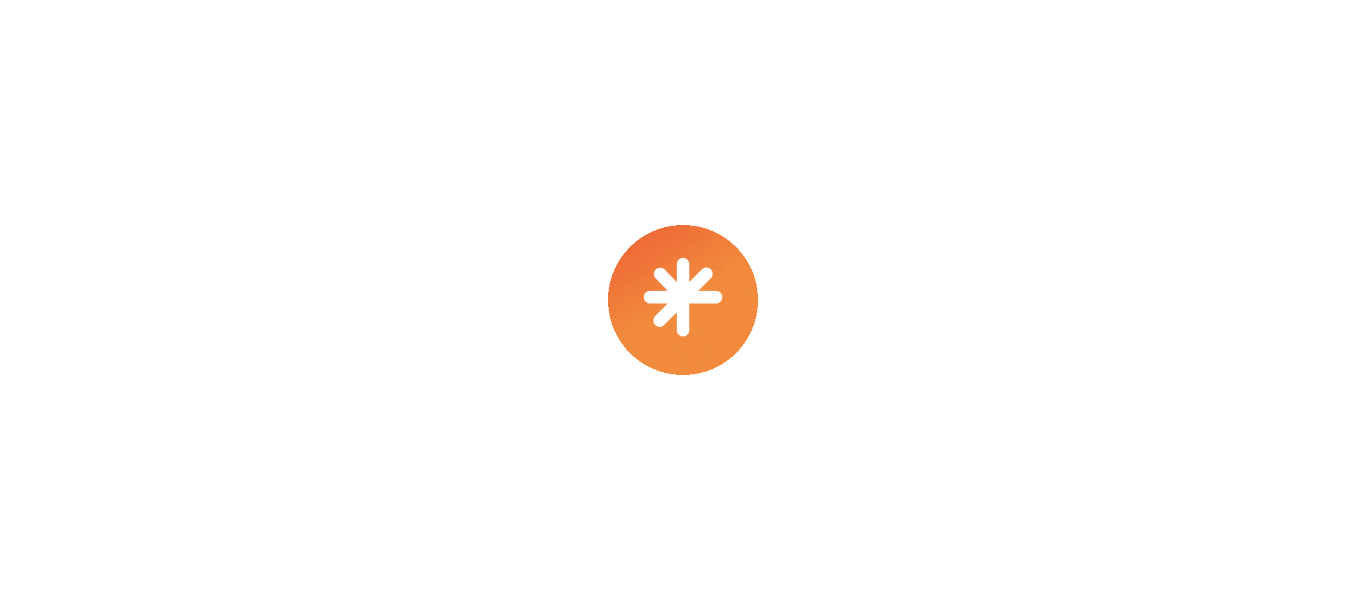 scroll, scrollTop: 0, scrollLeft: 0, axis: both 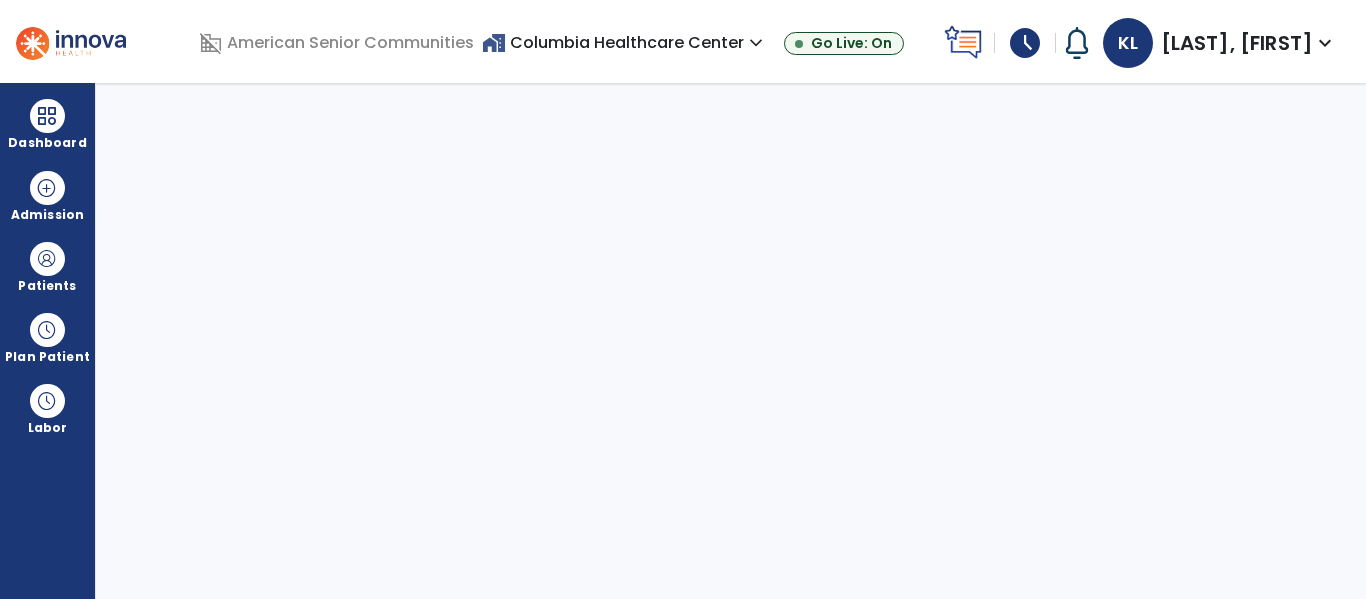 select on "****" 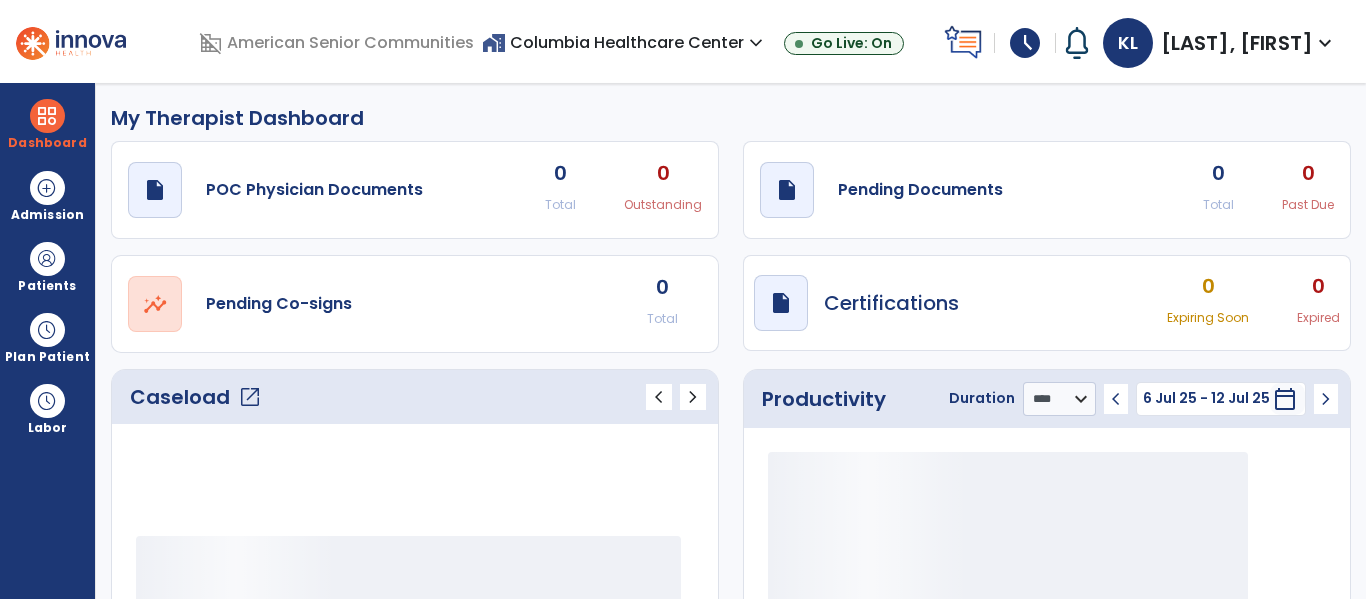 click on "open_in_new" 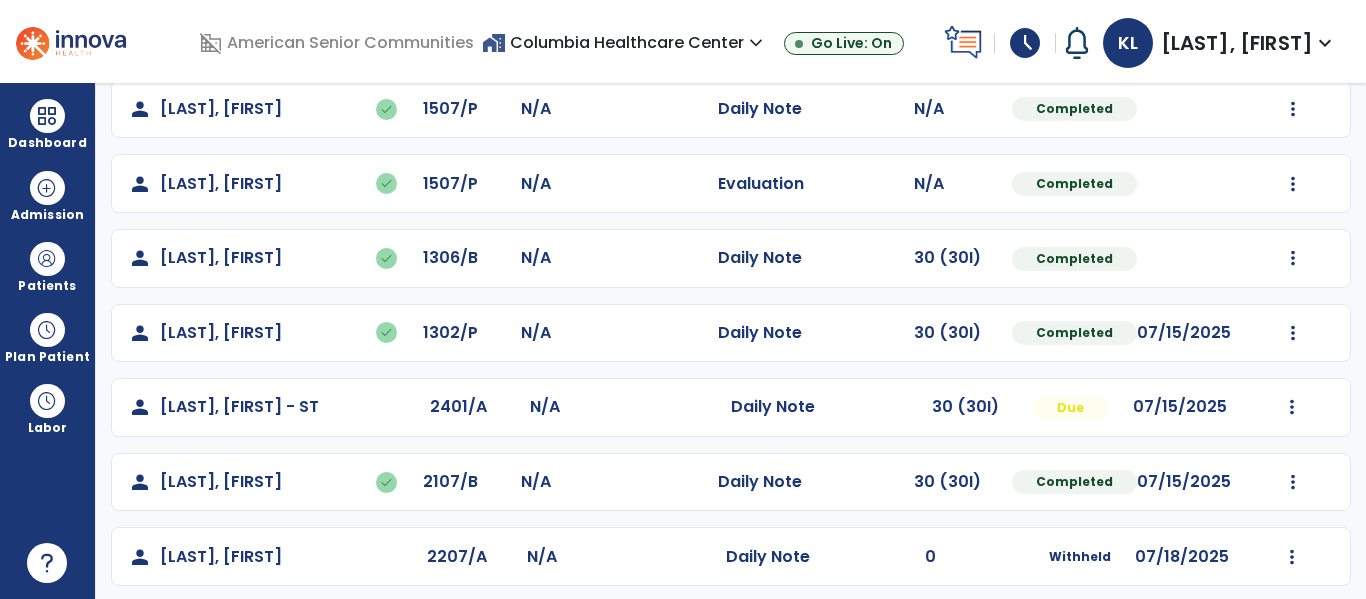 scroll, scrollTop: 637, scrollLeft: 0, axis: vertical 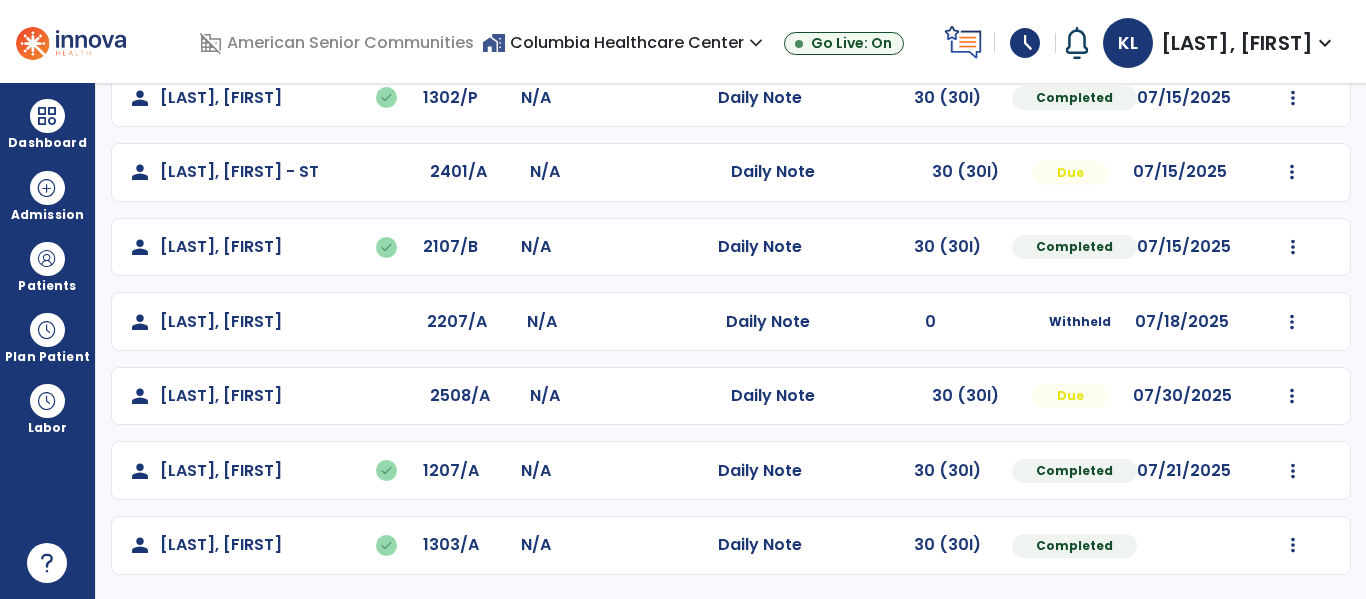click on "Mark Visit As Complete   Reset Note   Open Document   G + C Mins" 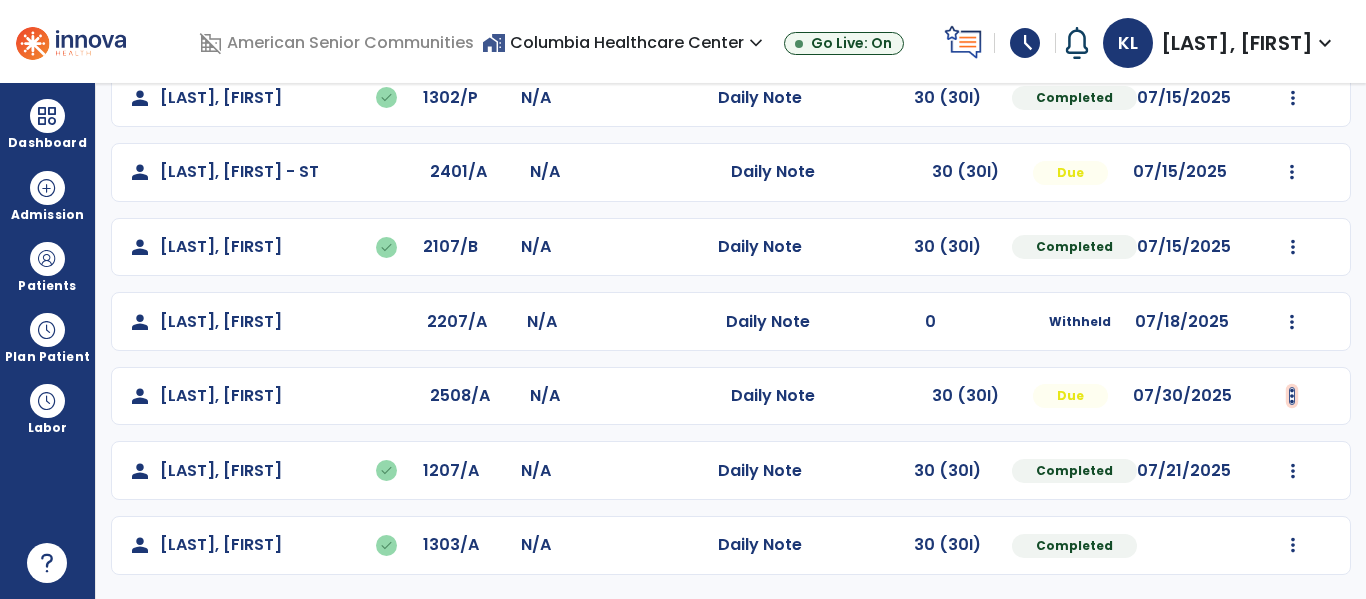 click at bounding box center [1293, -275] 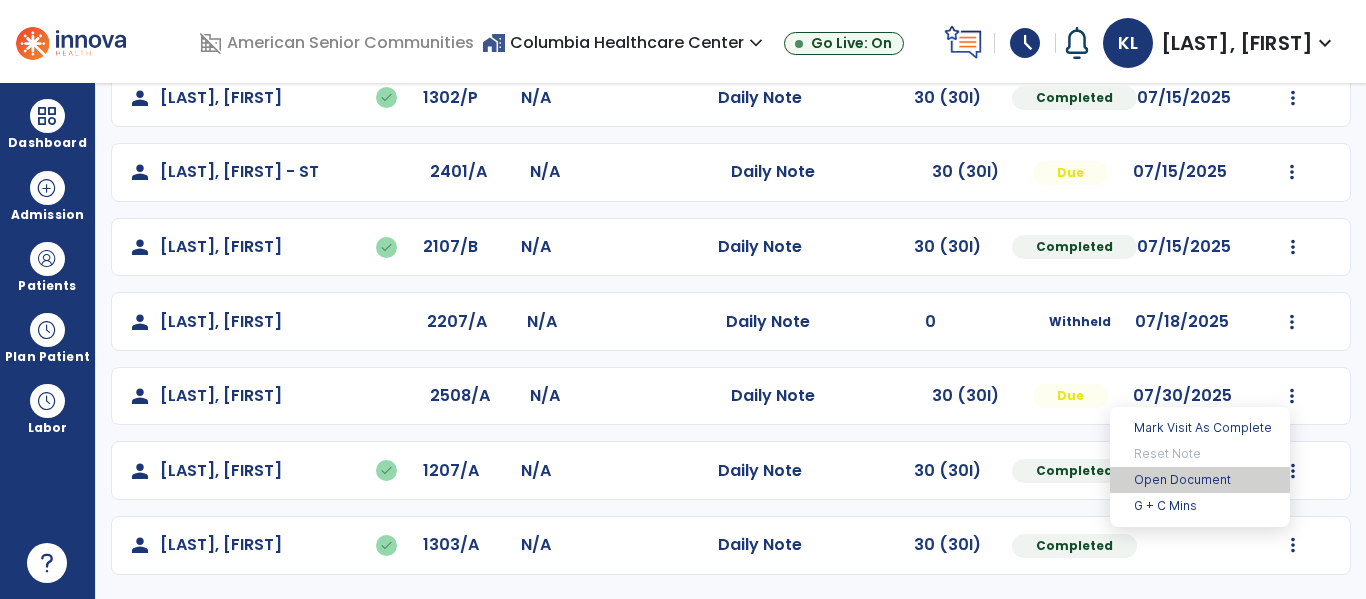 click on "Open Document" at bounding box center (1200, 480) 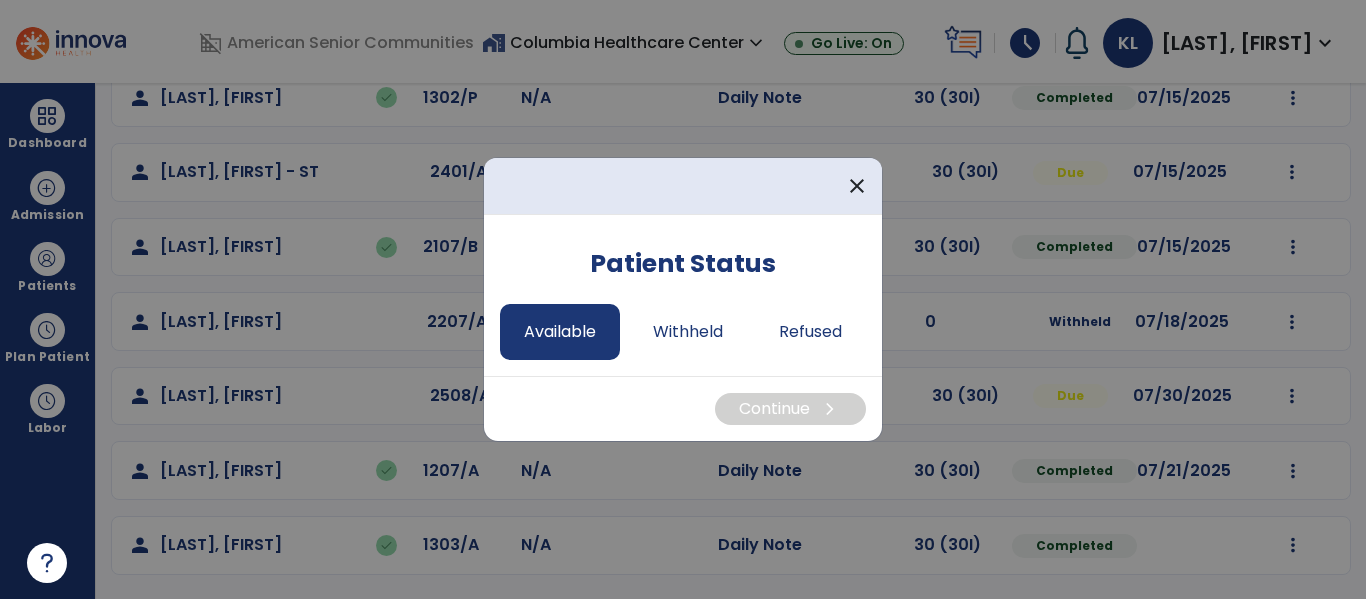 click on "Available" at bounding box center (560, 332) 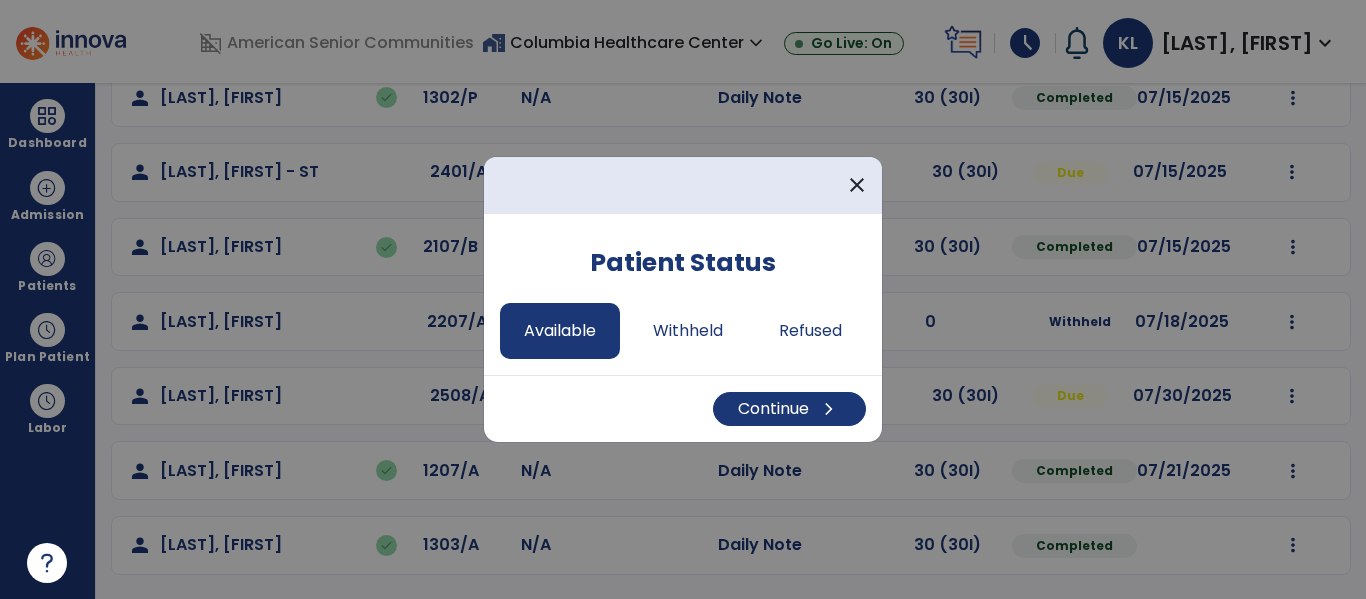 click on "Continue   chevron_right" at bounding box center [683, 408] 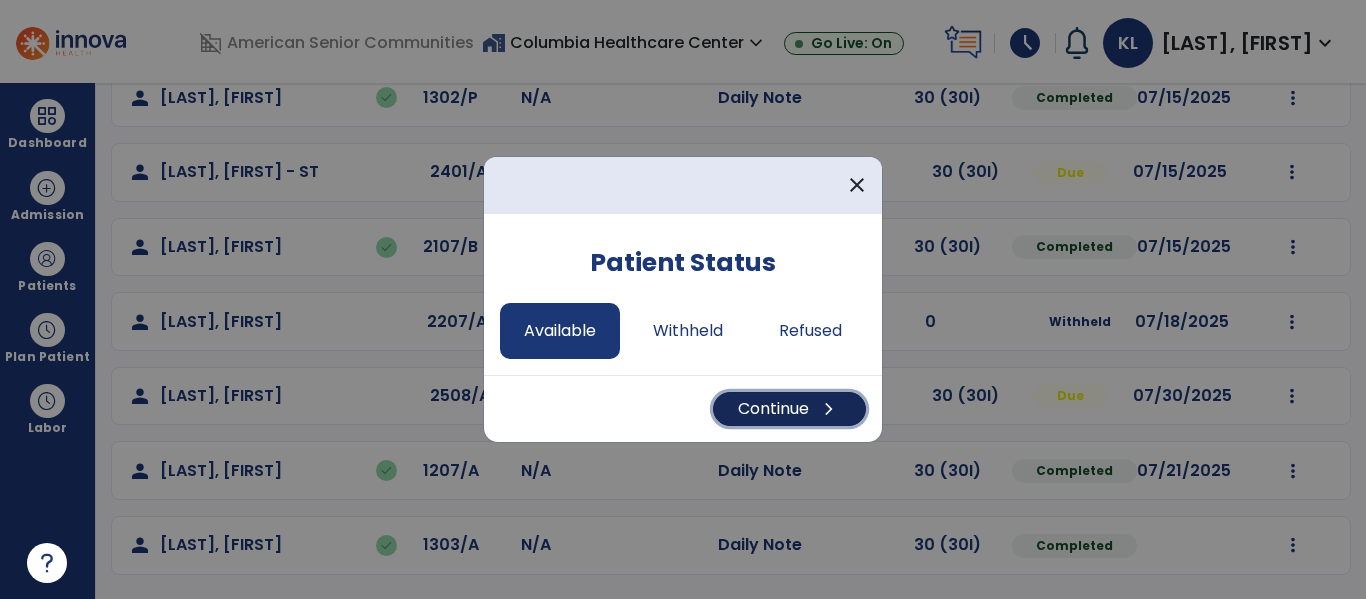 click on "Continue   chevron_right" at bounding box center (789, 409) 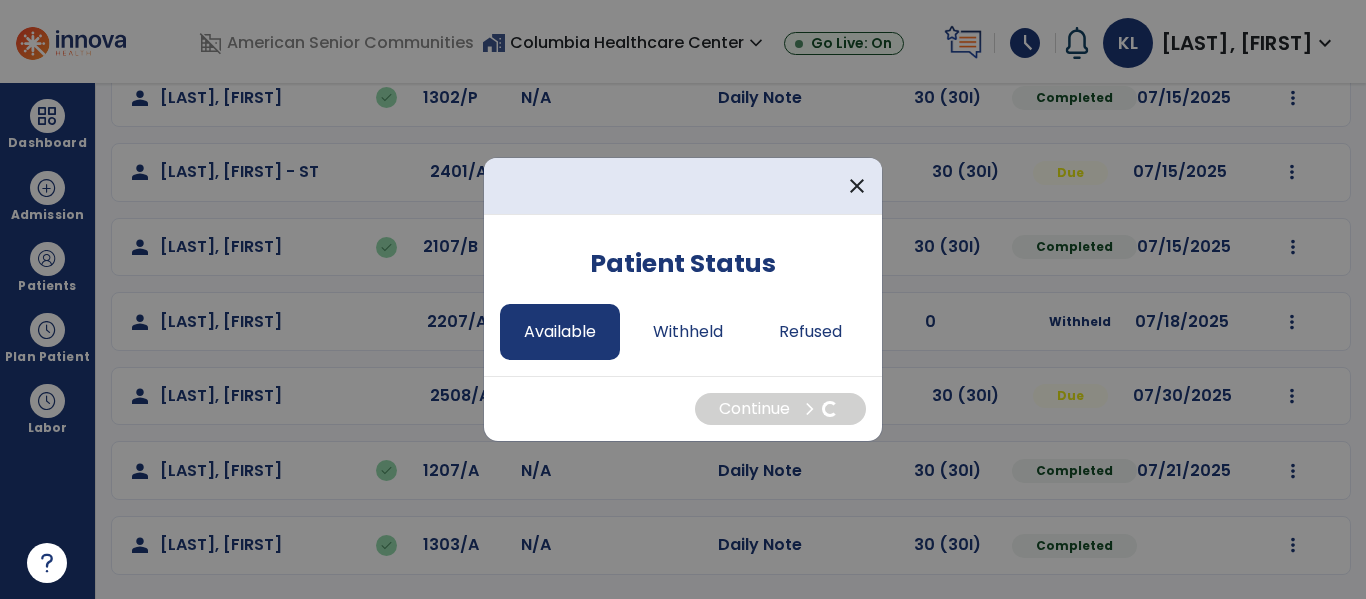 select on "*" 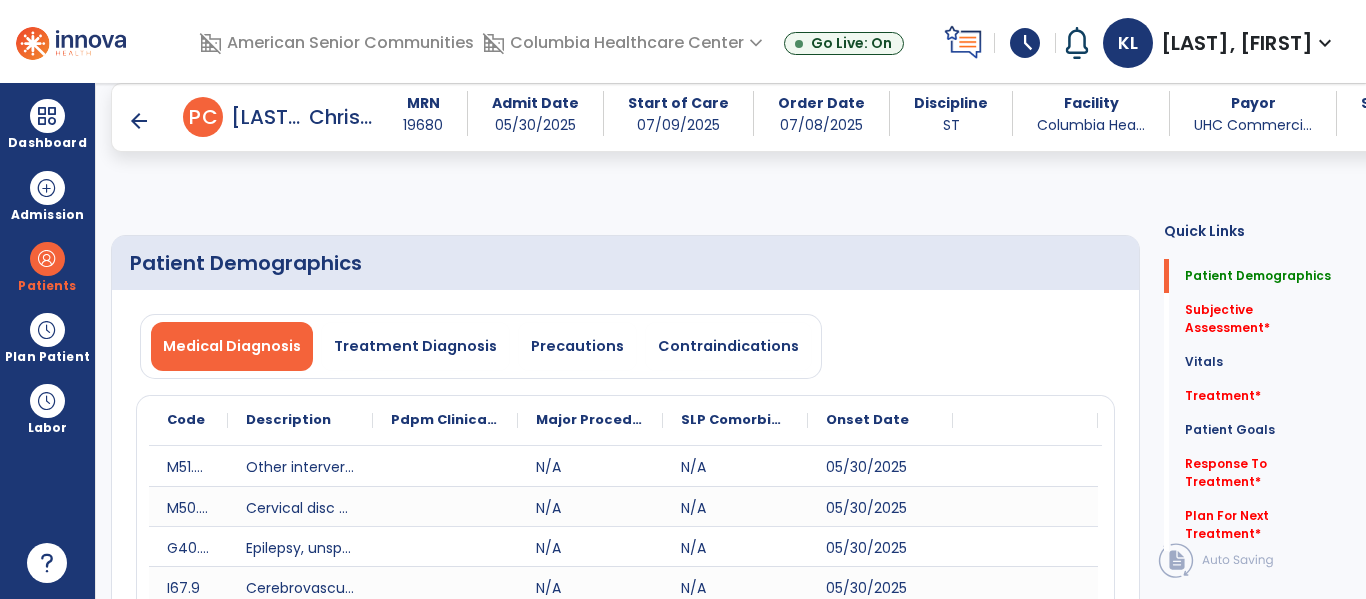 scroll, scrollTop: 421, scrollLeft: 0, axis: vertical 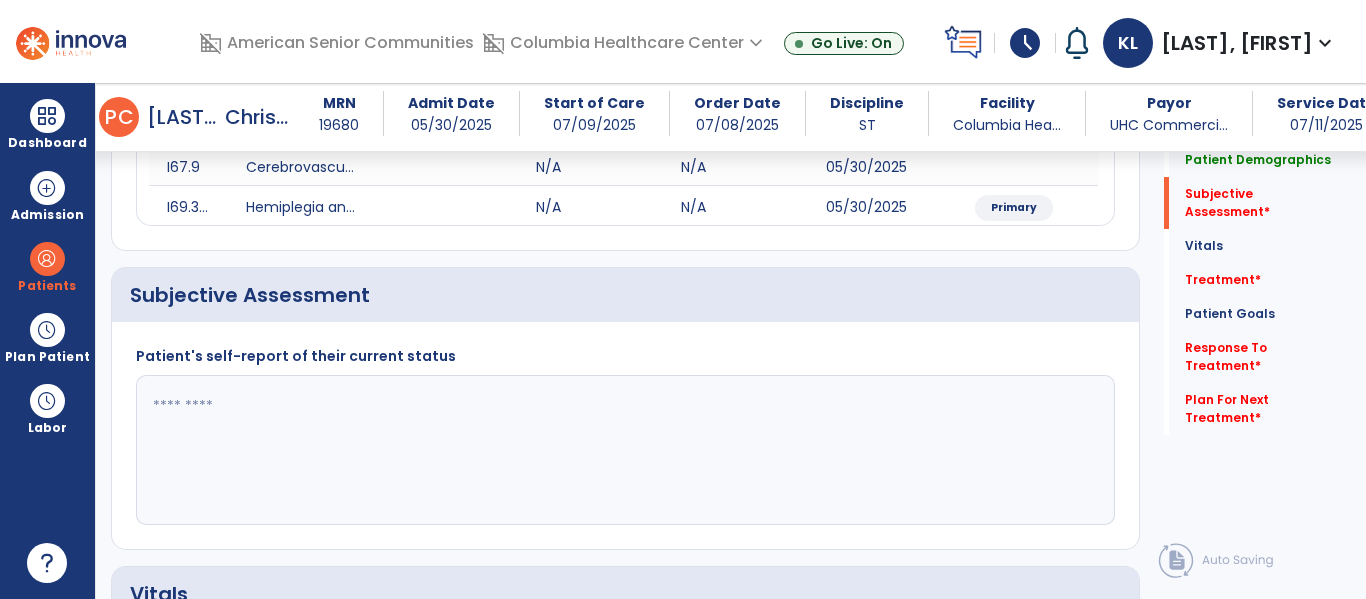 click 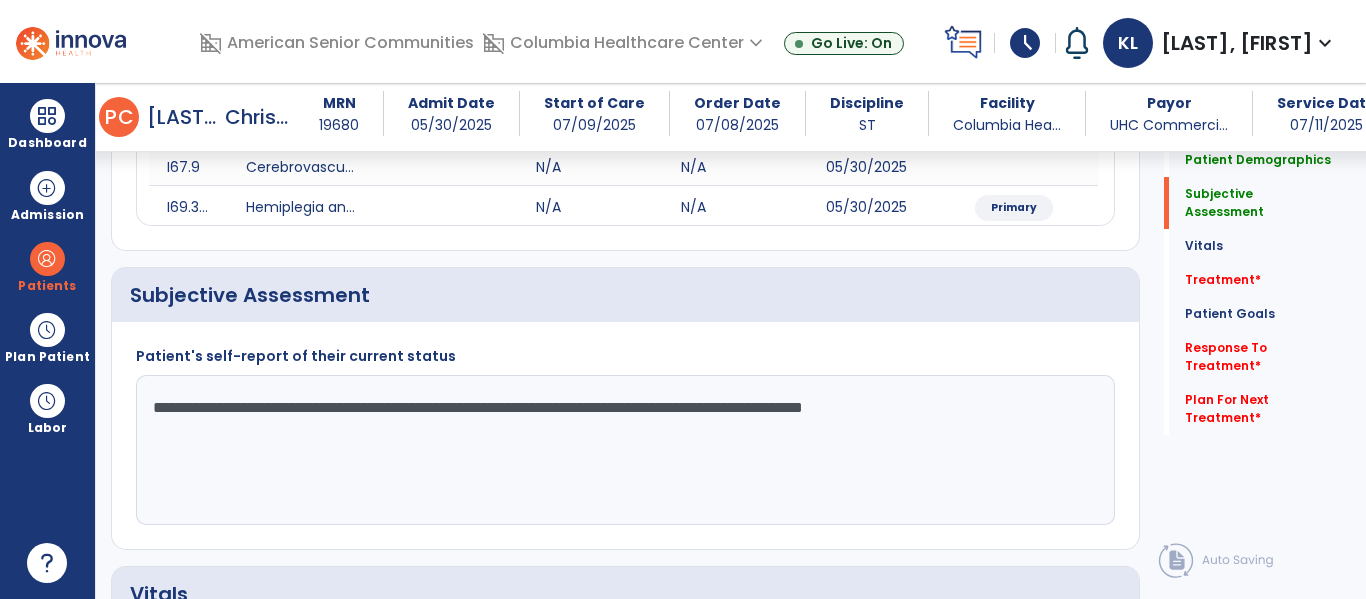 click on "**********" 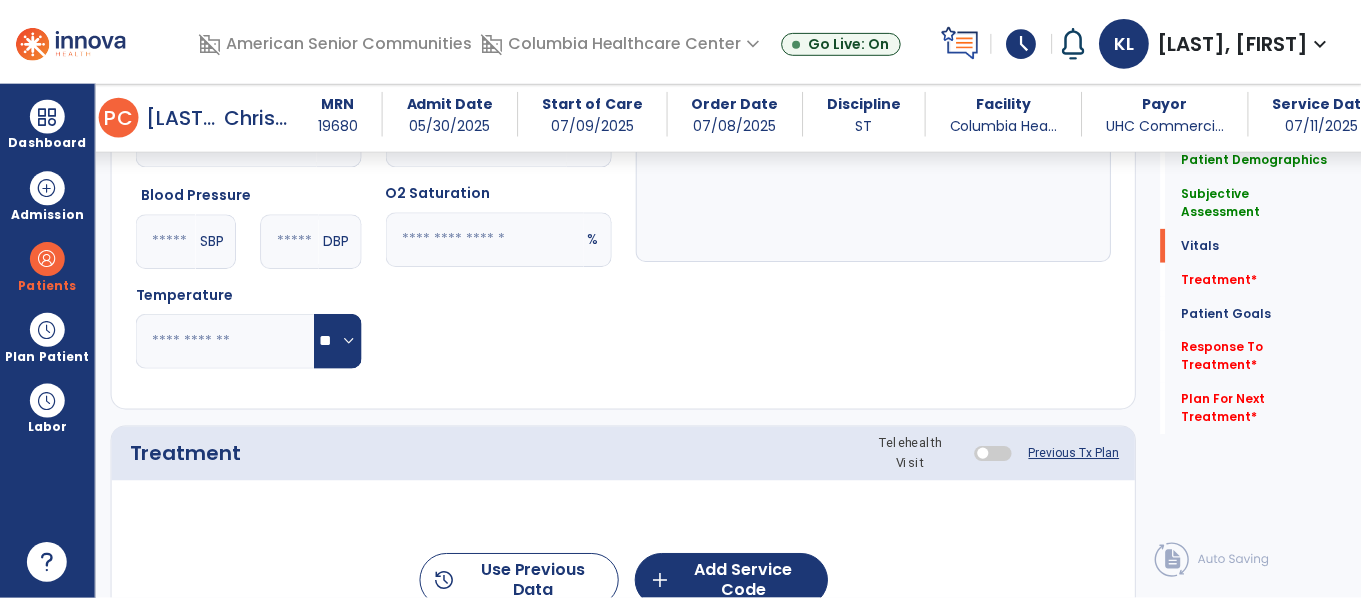 scroll, scrollTop: 989, scrollLeft: 0, axis: vertical 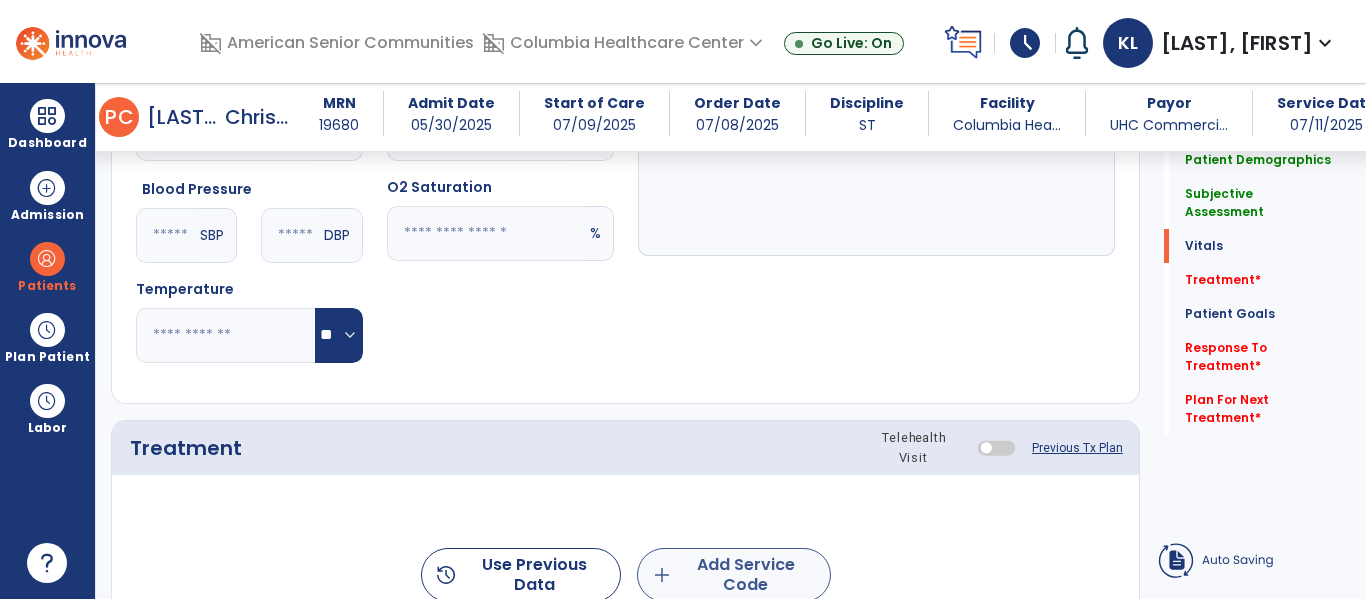 type on "**********" 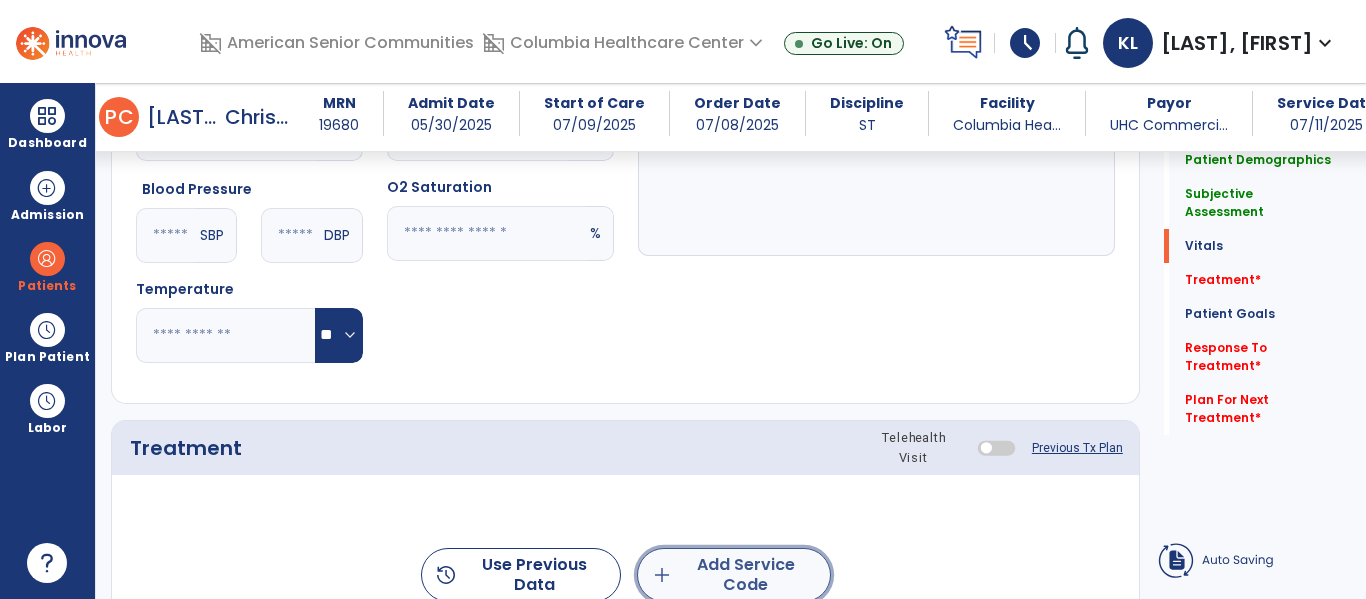 click on "add  Add Service Code" 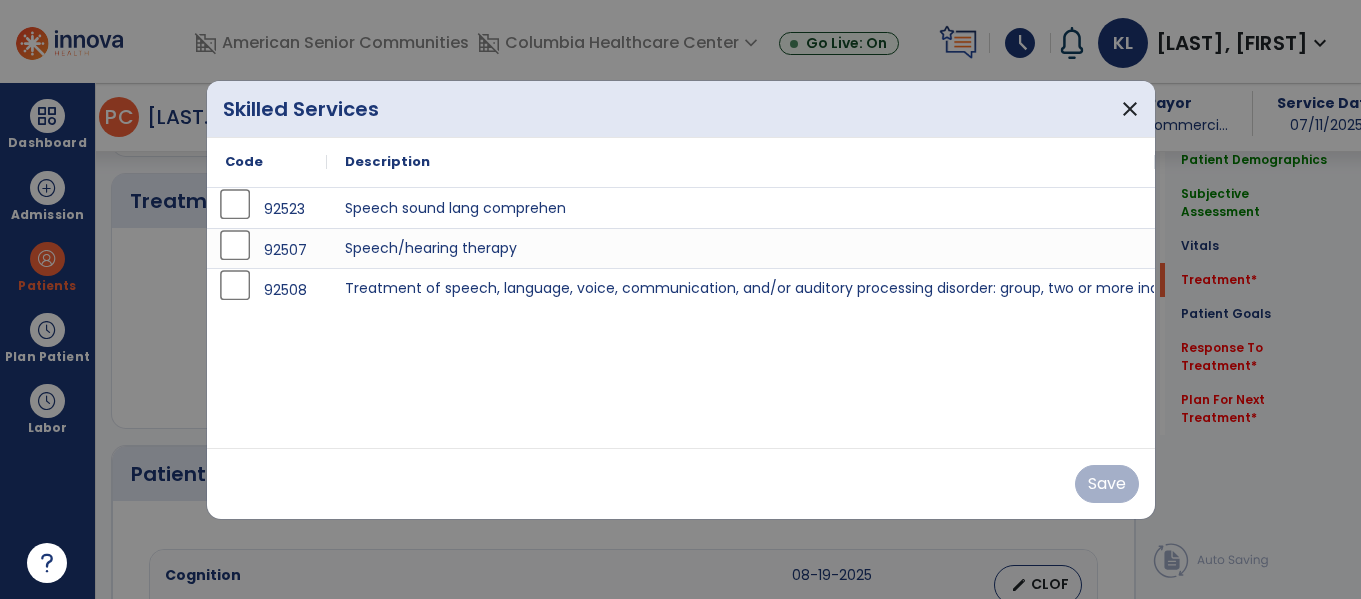 scroll, scrollTop: 1236, scrollLeft: 0, axis: vertical 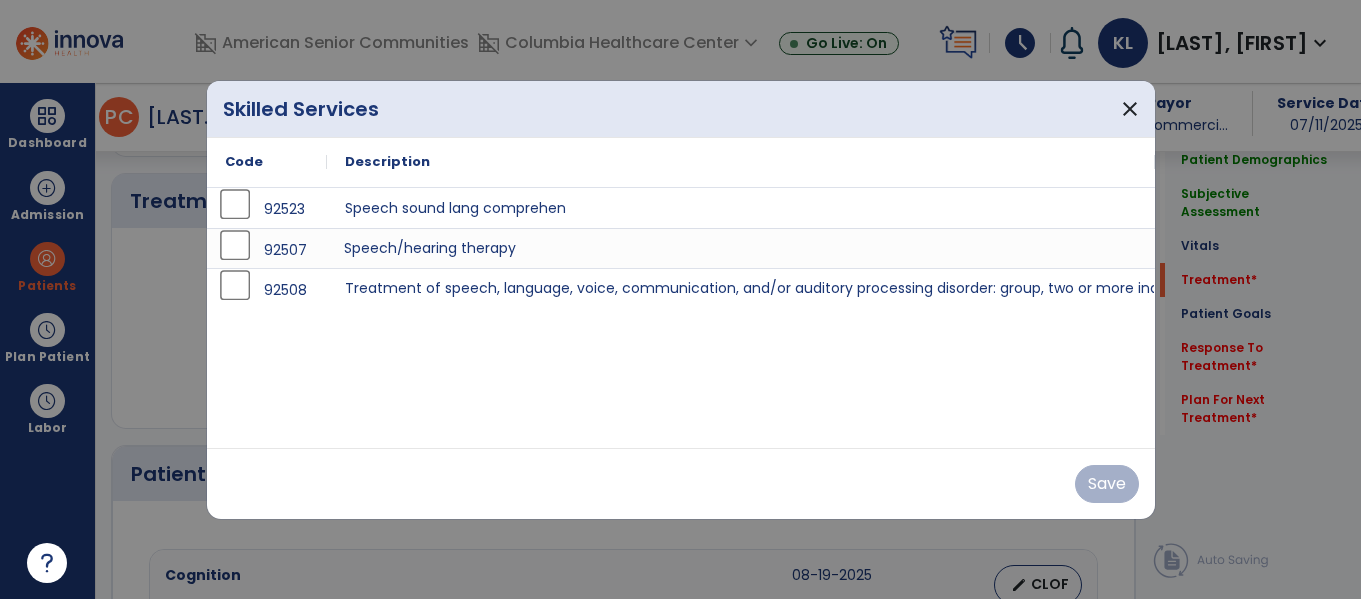 click on "Speech/hearing therapy" at bounding box center [741, 248] 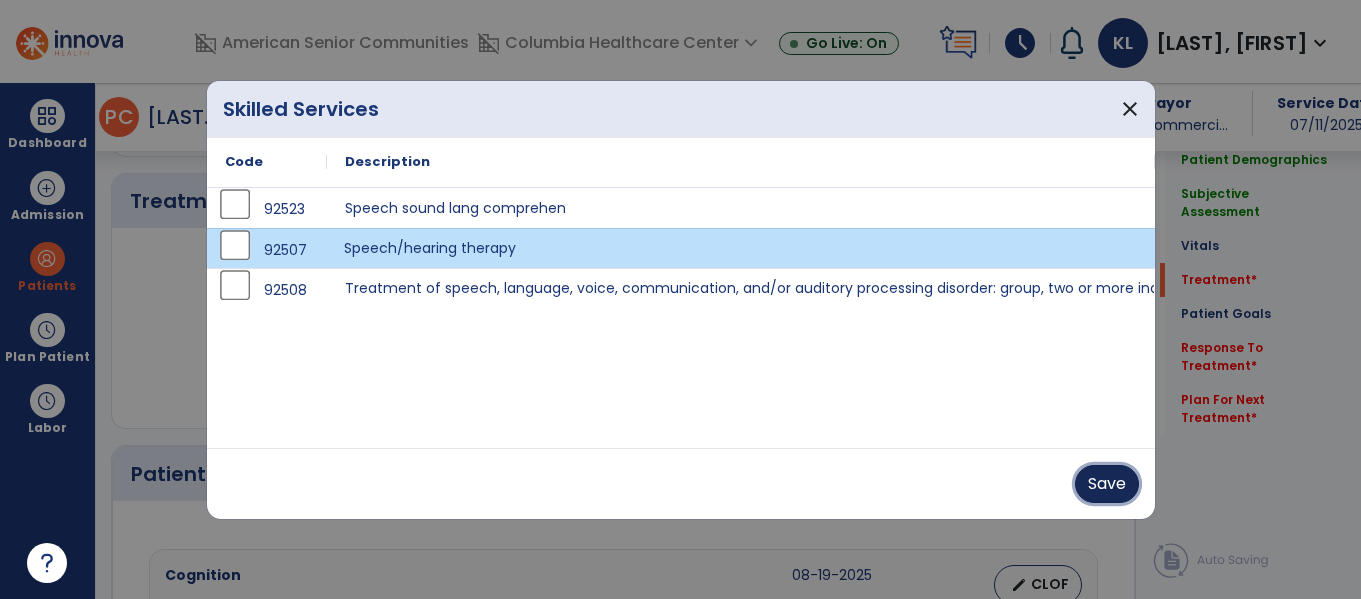 click on "Save" at bounding box center (1107, 484) 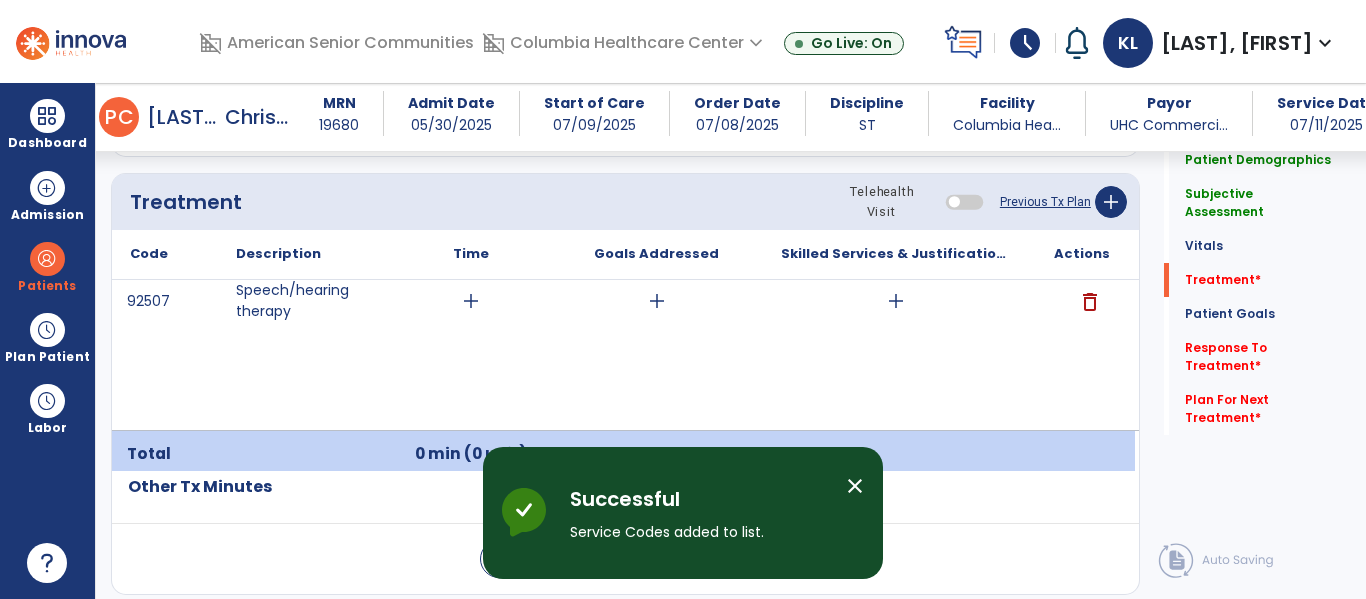 click on "add" at bounding box center [896, 301] 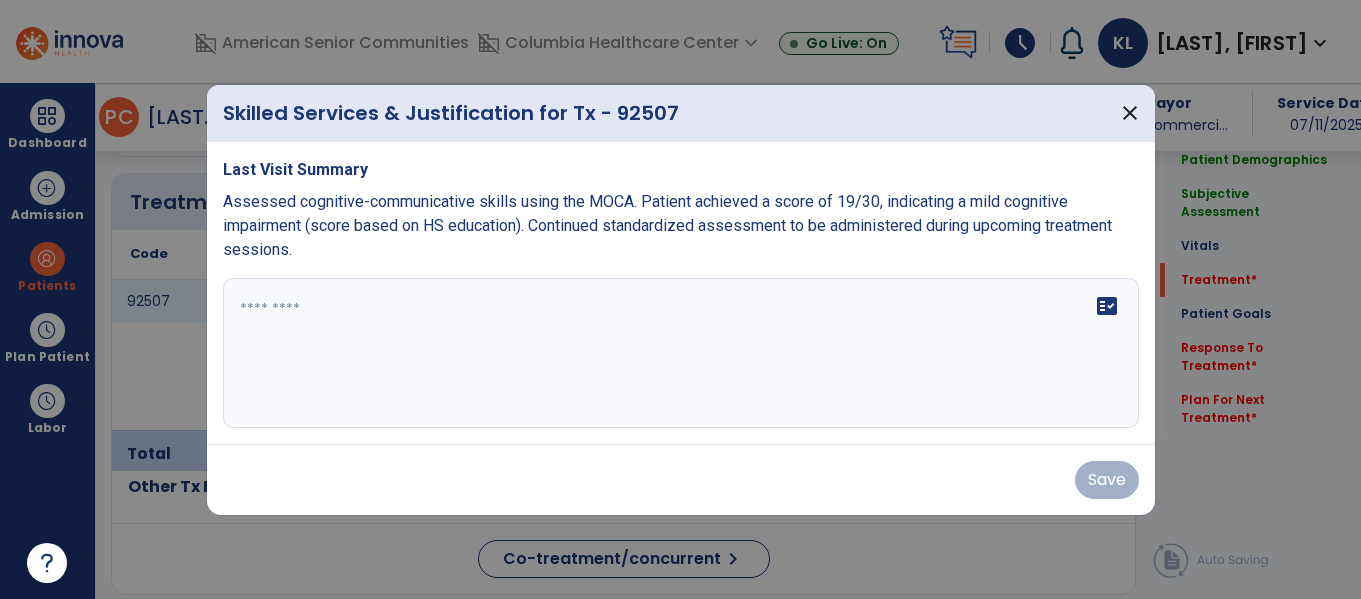 scroll, scrollTop: 1236, scrollLeft: 0, axis: vertical 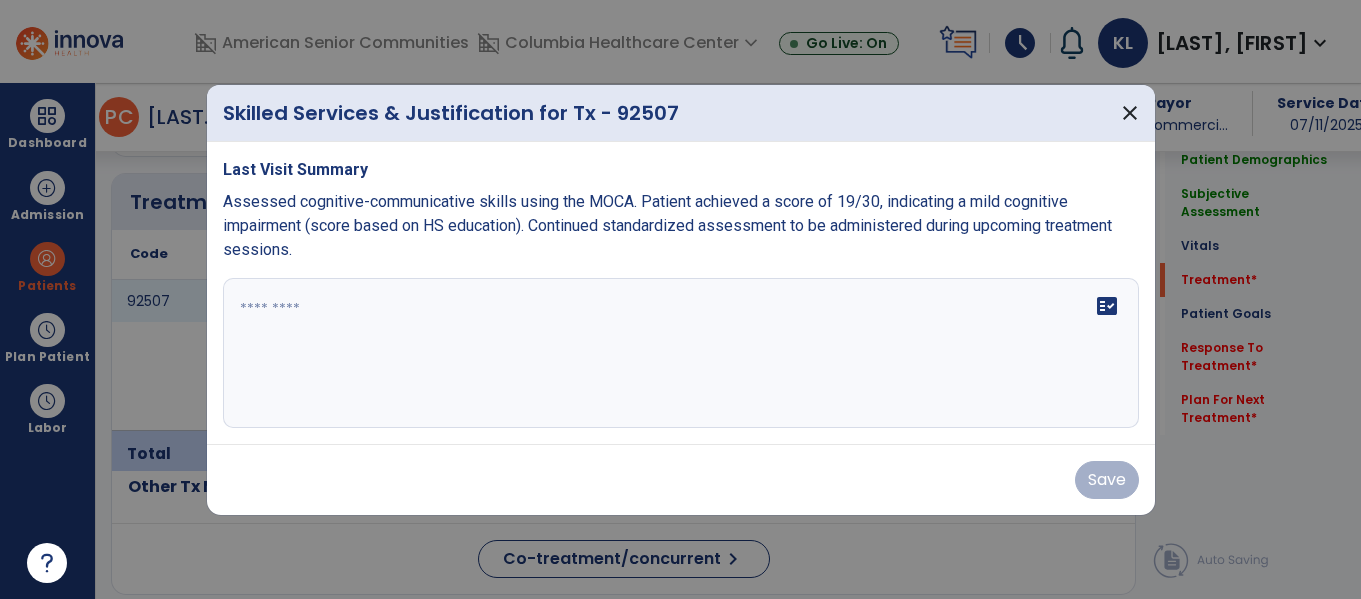 click on "fact_check" at bounding box center [681, 353] 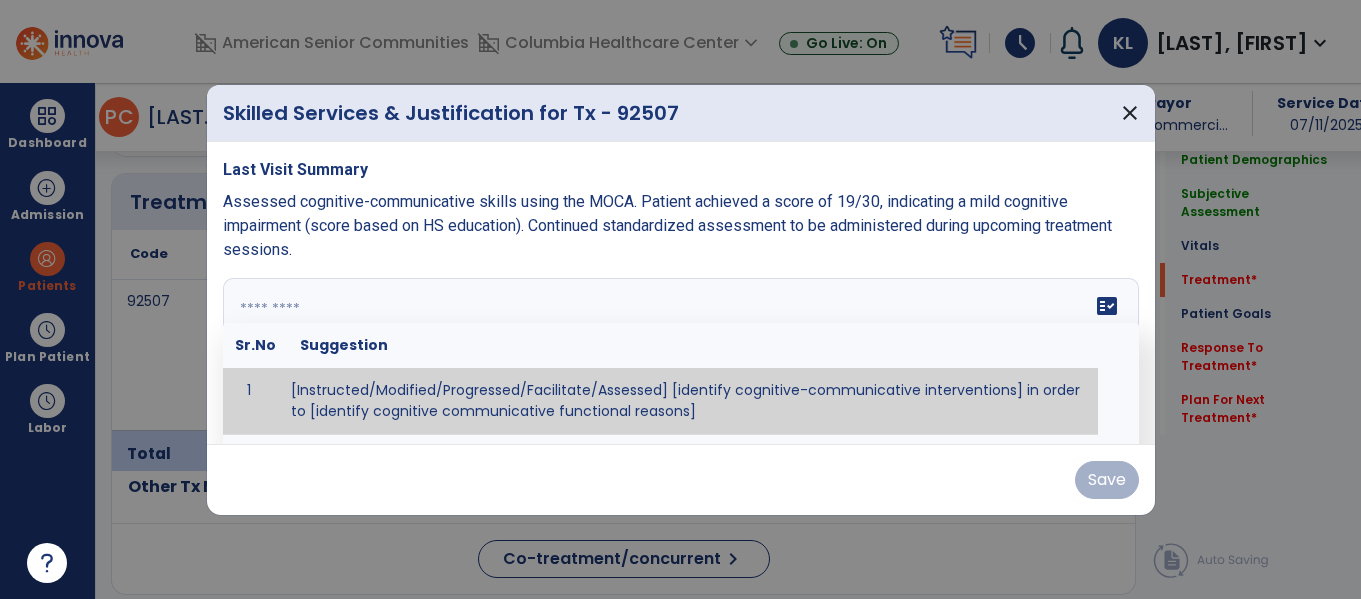 scroll, scrollTop: 53, scrollLeft: 0, axis: vertical 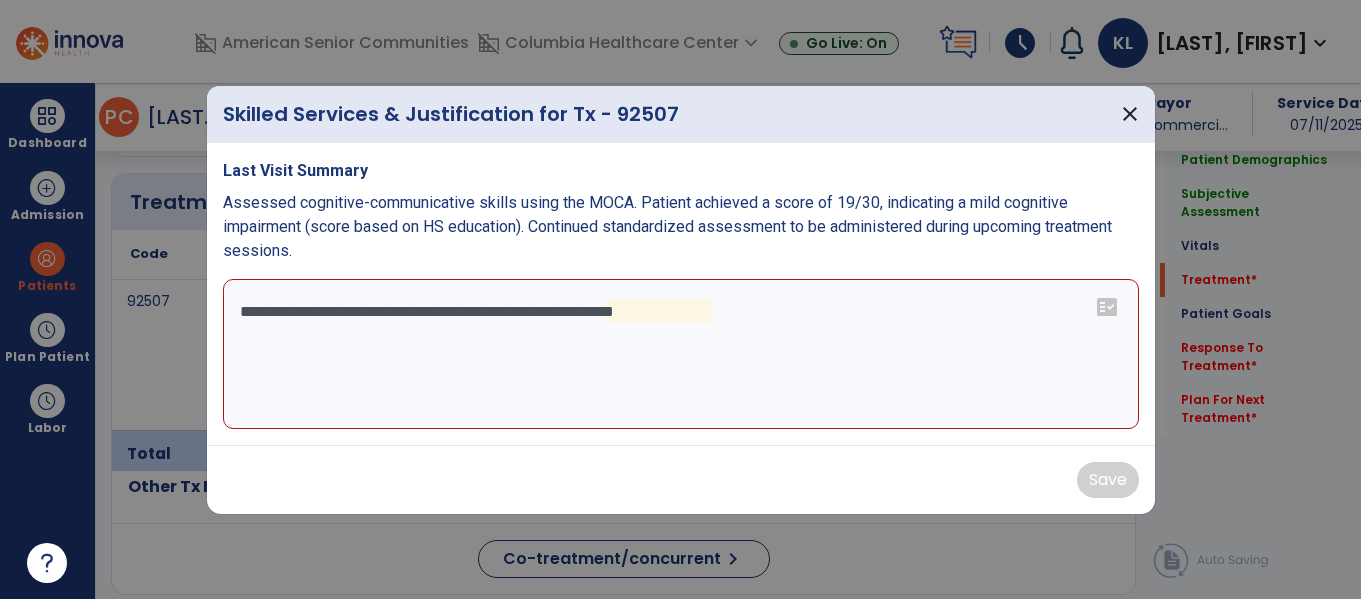 click on "**********" at bounding box center (681, 354) 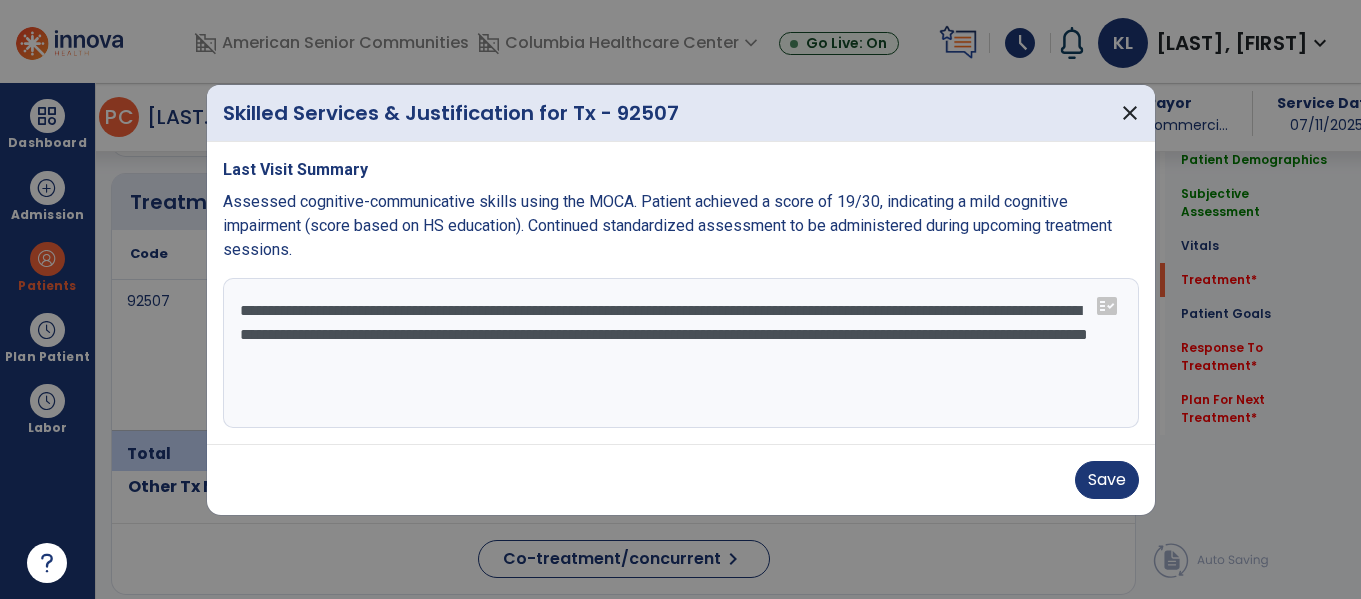 click on "**********" at bounding box center (681, 353) 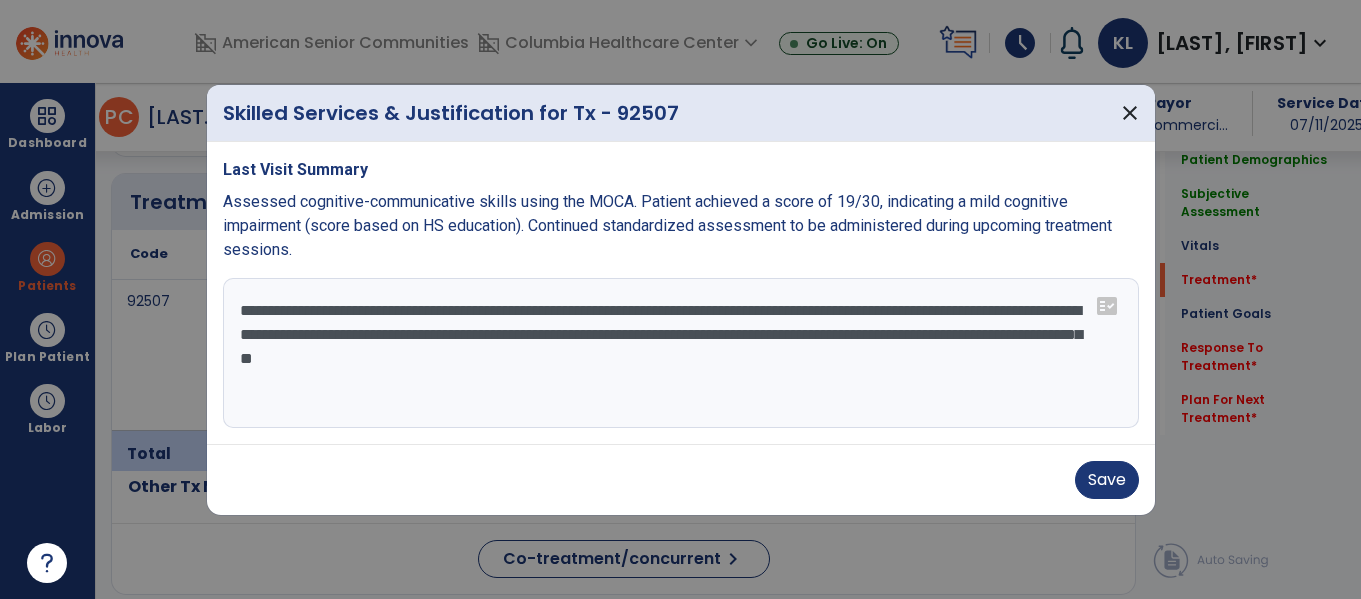click on "**********" at bounding box center (681, 353) 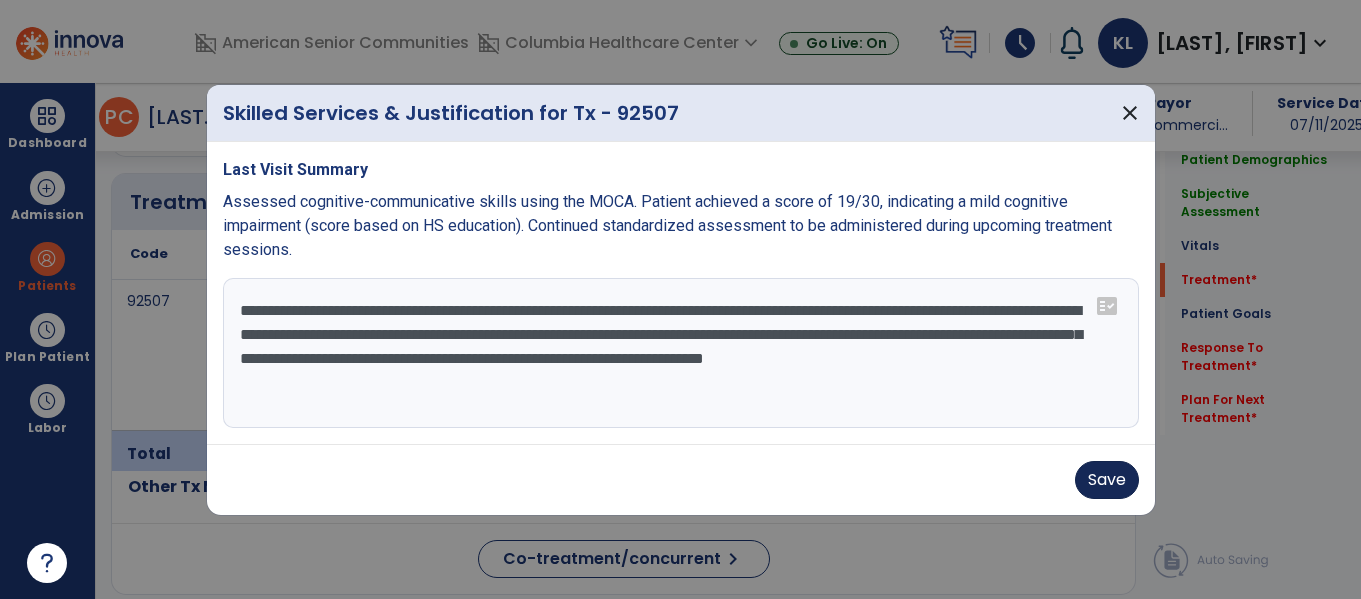 type on "**********" 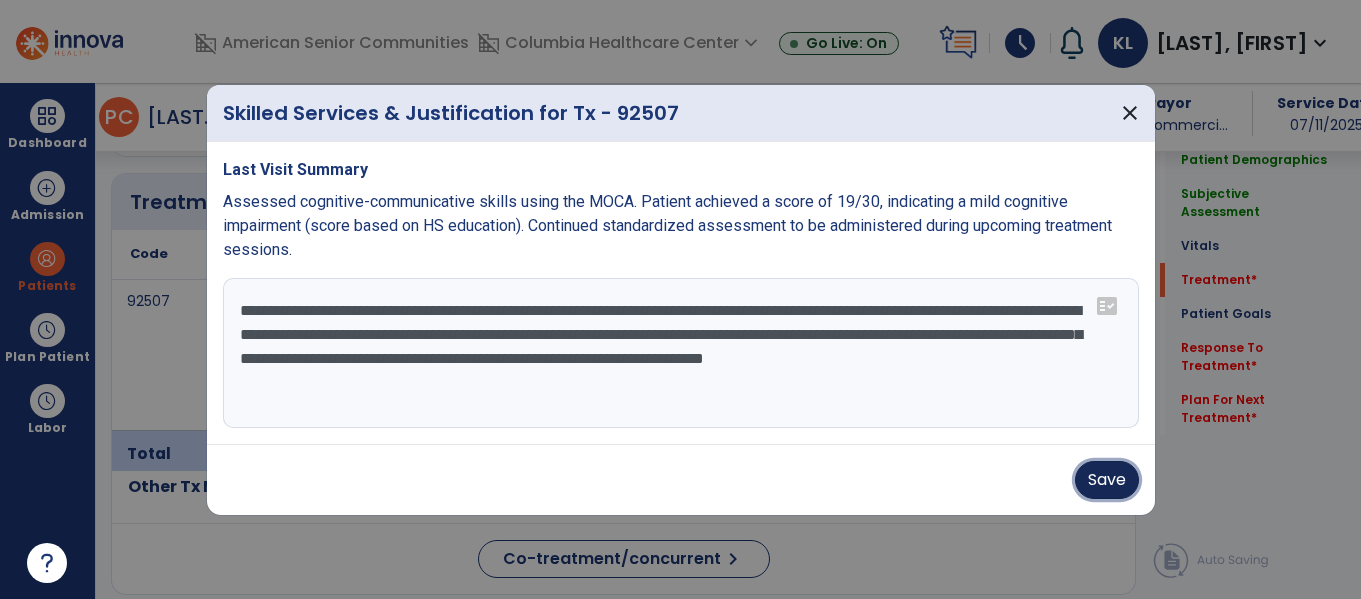 click on "Save" at bounding box center [1107, 480] 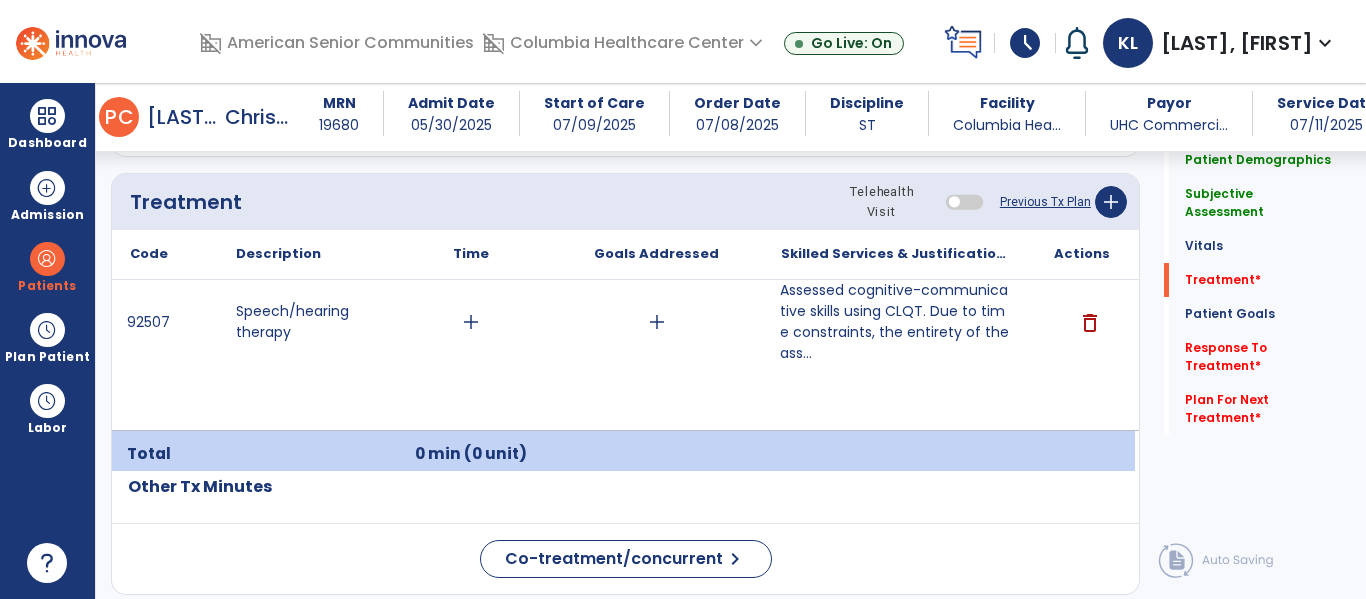 click on "Treatment Telehealth Visit  Previous Tx Plan   add
Code
Description
Time" 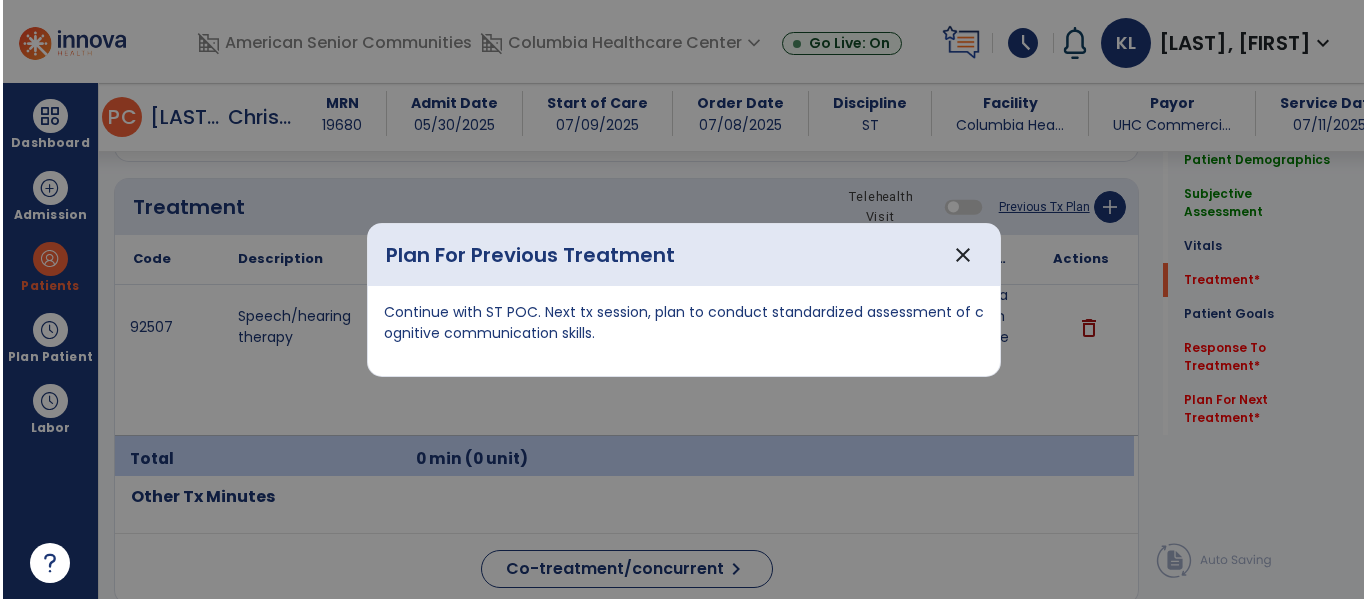 scroll, scrollTop: 1236, scrollLeft: 0, axis: vertical 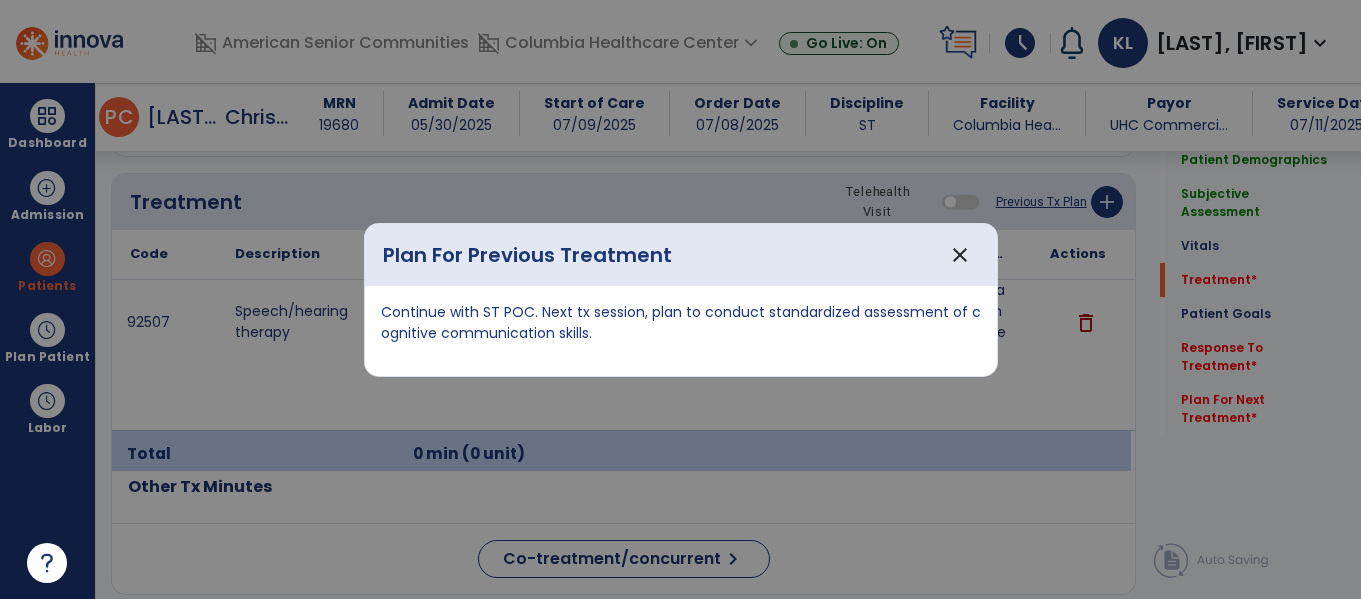 click on "Continue with ST POC. Next tx session, plan to conduct standardized assessment of cognitive communication skills." at bounding box center (681, 323) 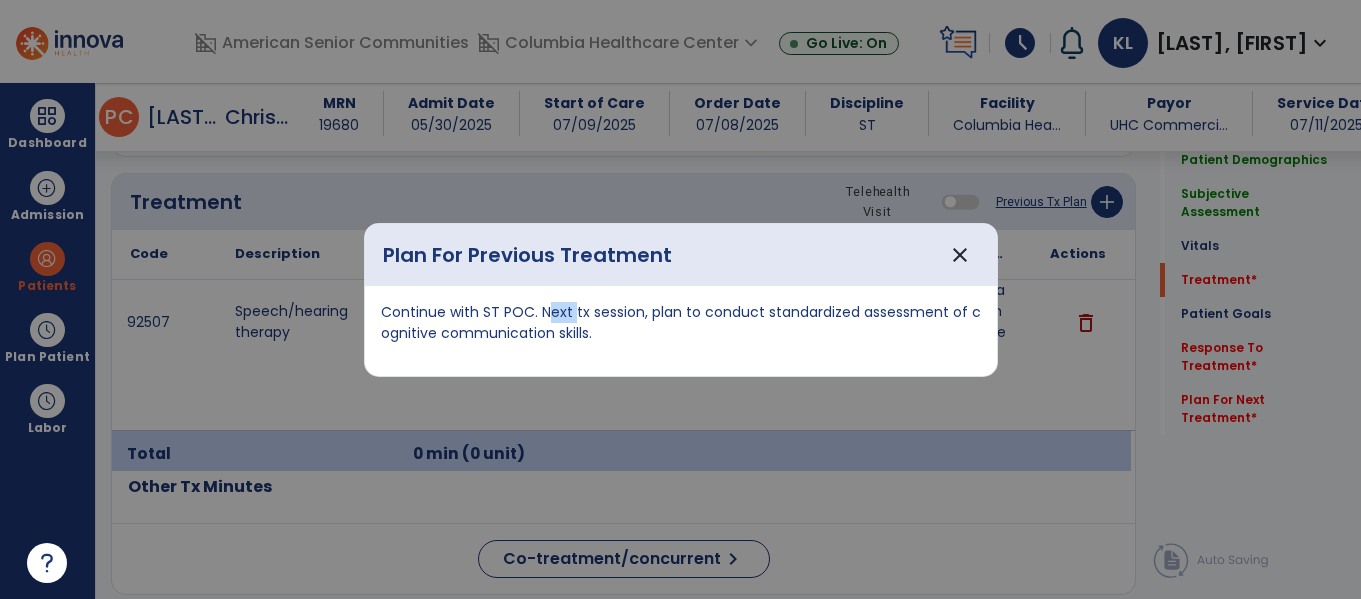 click on "Continue with ST POC. Next tx session, plan to conduct standardized assessment of cognitive communication skills." at bounding box center (681, 323) 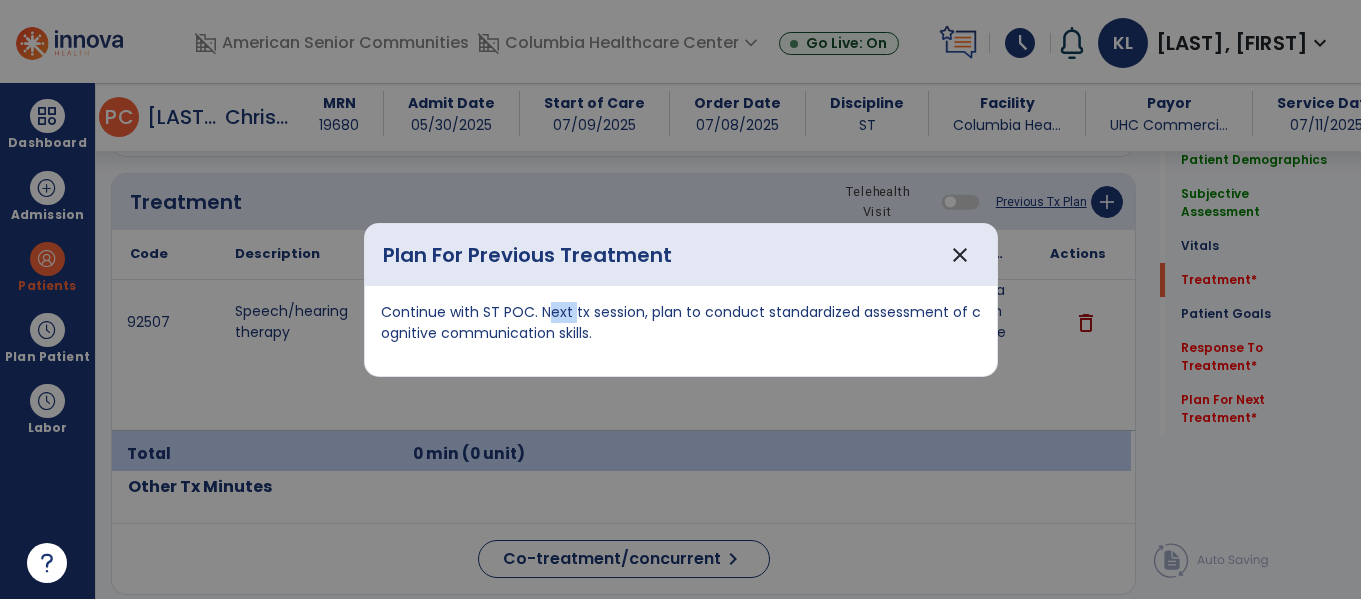 copy on "Continue with ST POC. Next tx session, plan to conduct standardized assessment of cognitive communication skills." 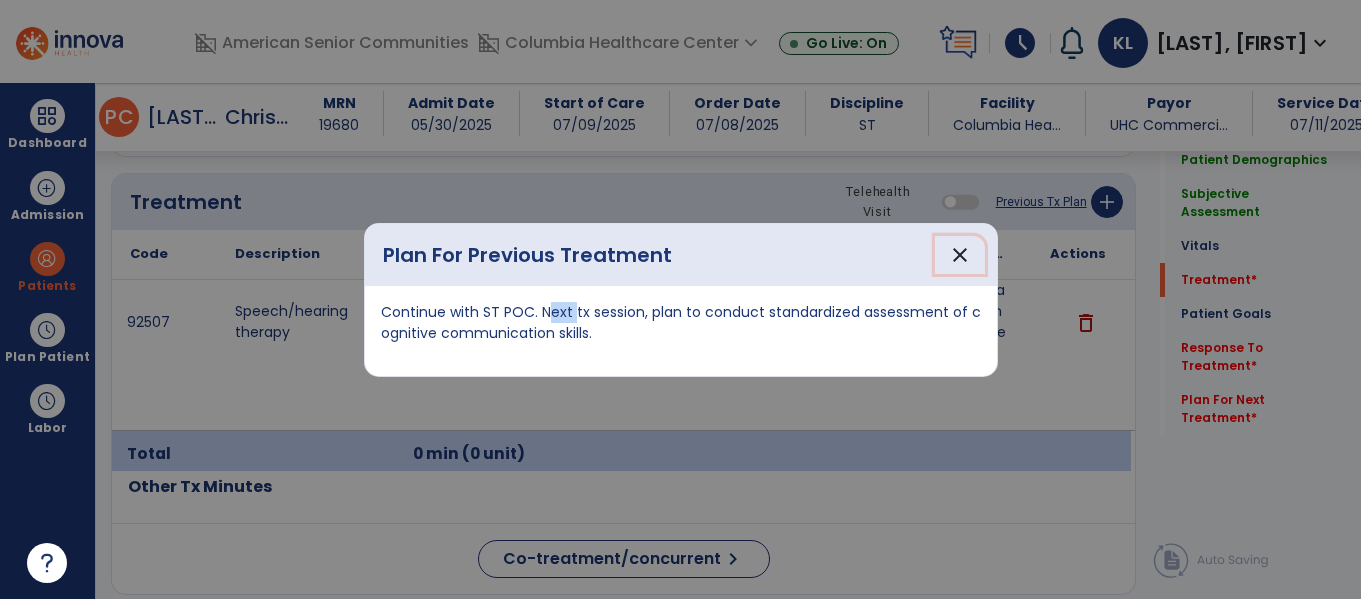 click on "close" at bounding box center (960, 255) 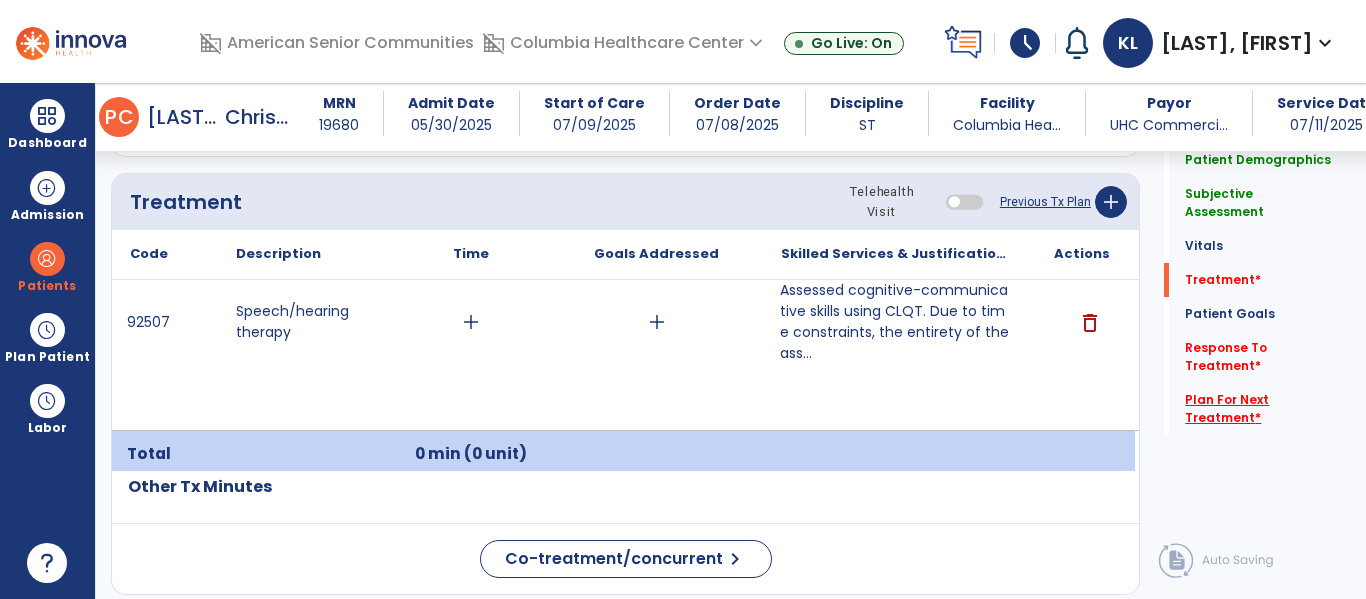 click on "Plan For Next Treatment   *" 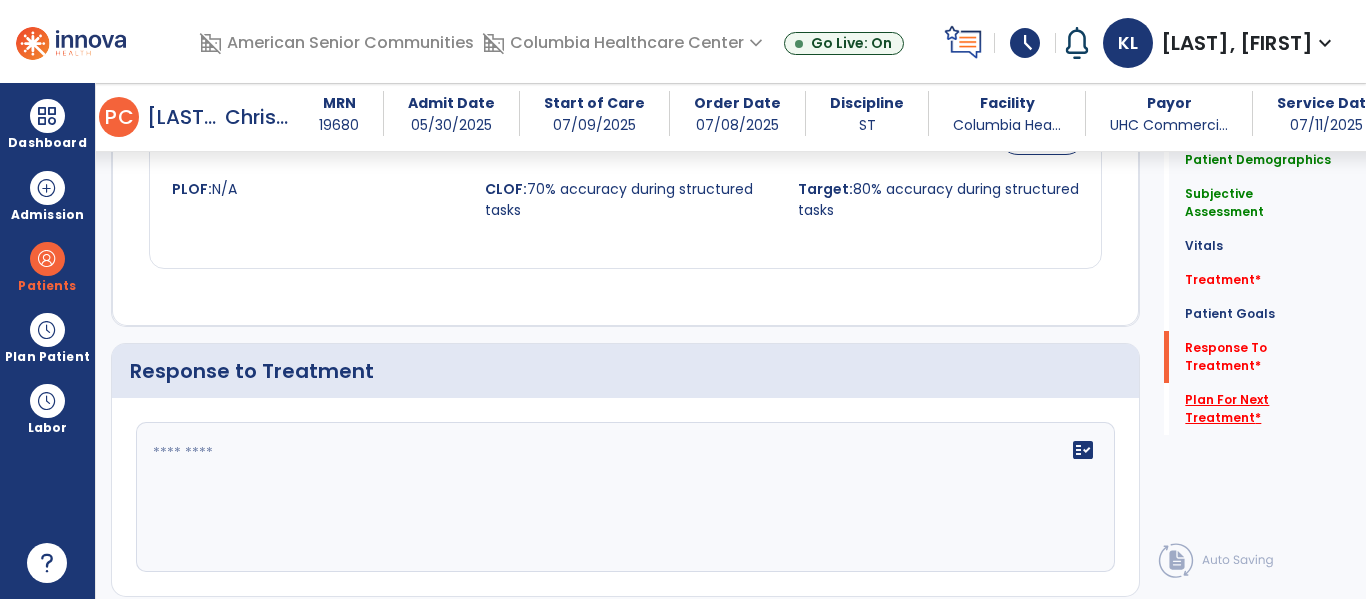 scroll, scrollTop: 2654, scrollLeft: 0, axis: vertical 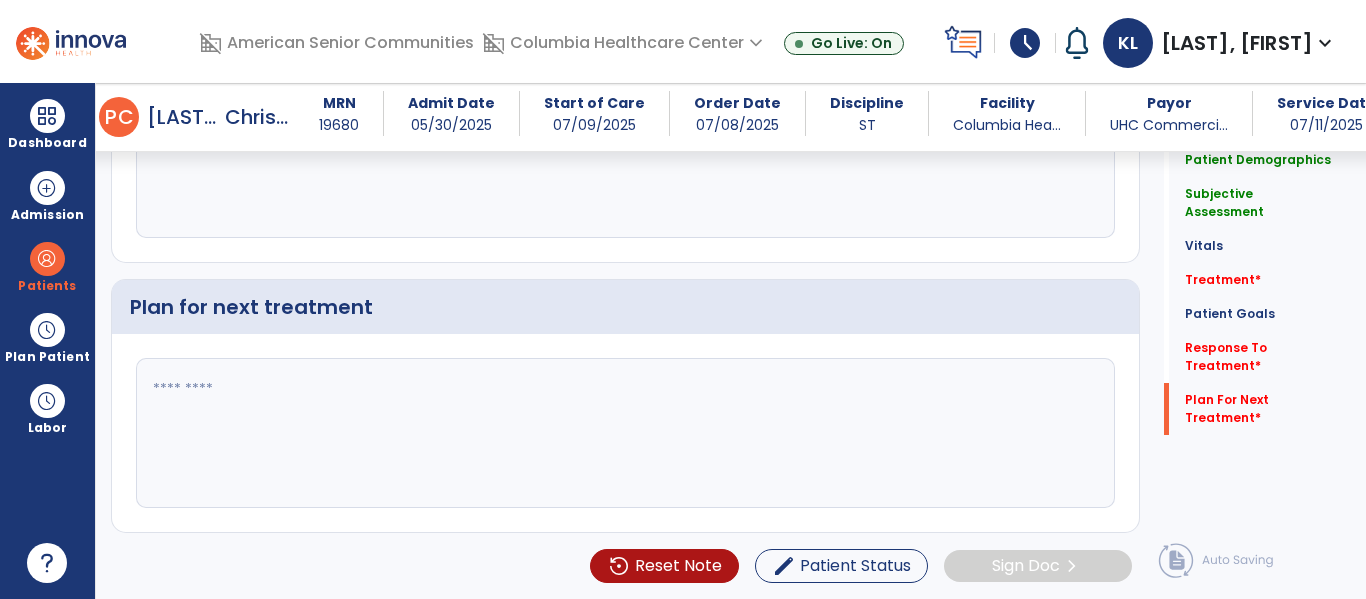 click 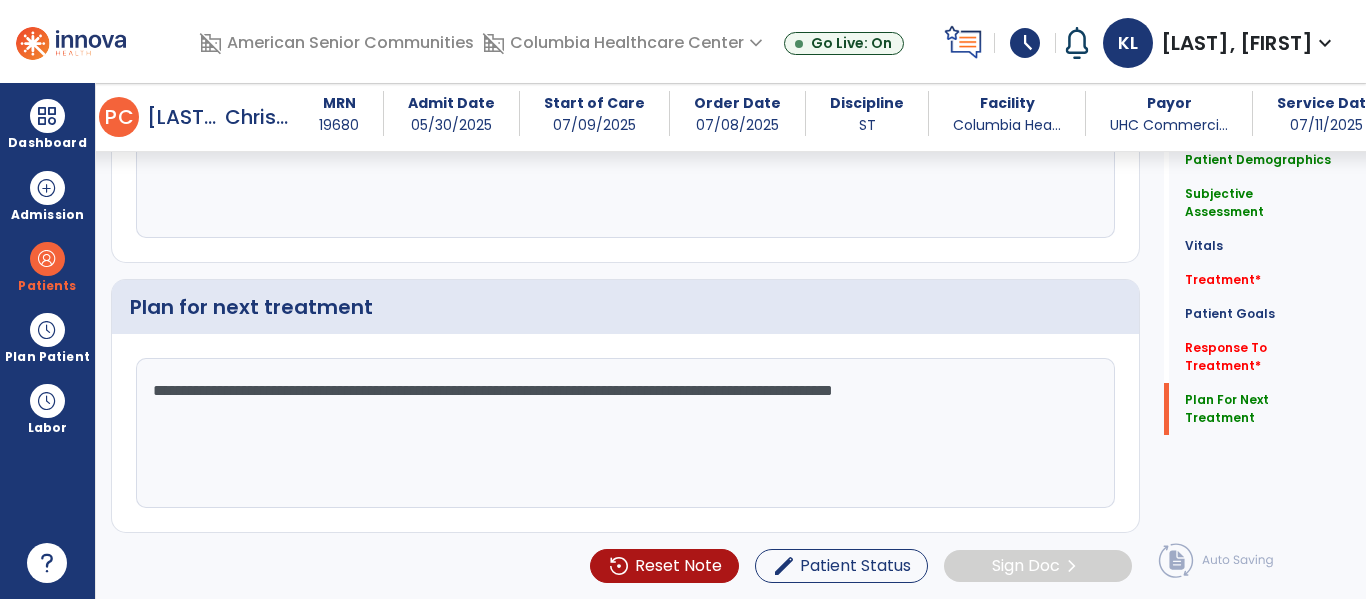 click on "**********" 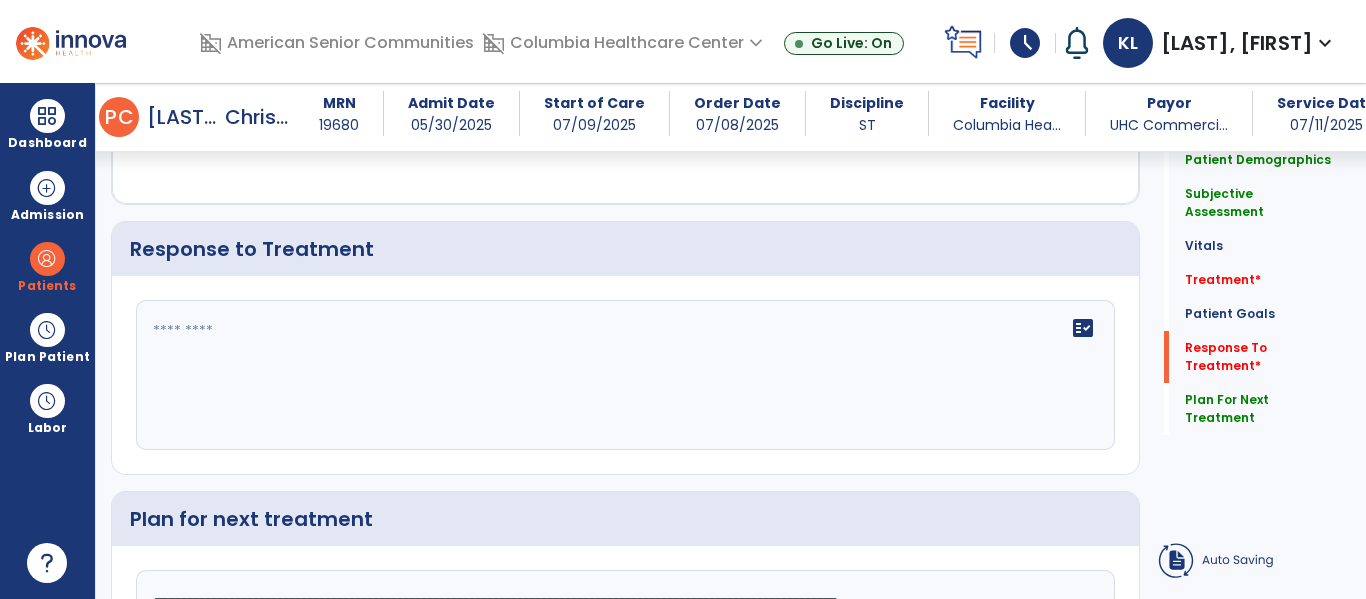 scroll, scrollTop: 2419, scrollLeft: 0, axis: vertical 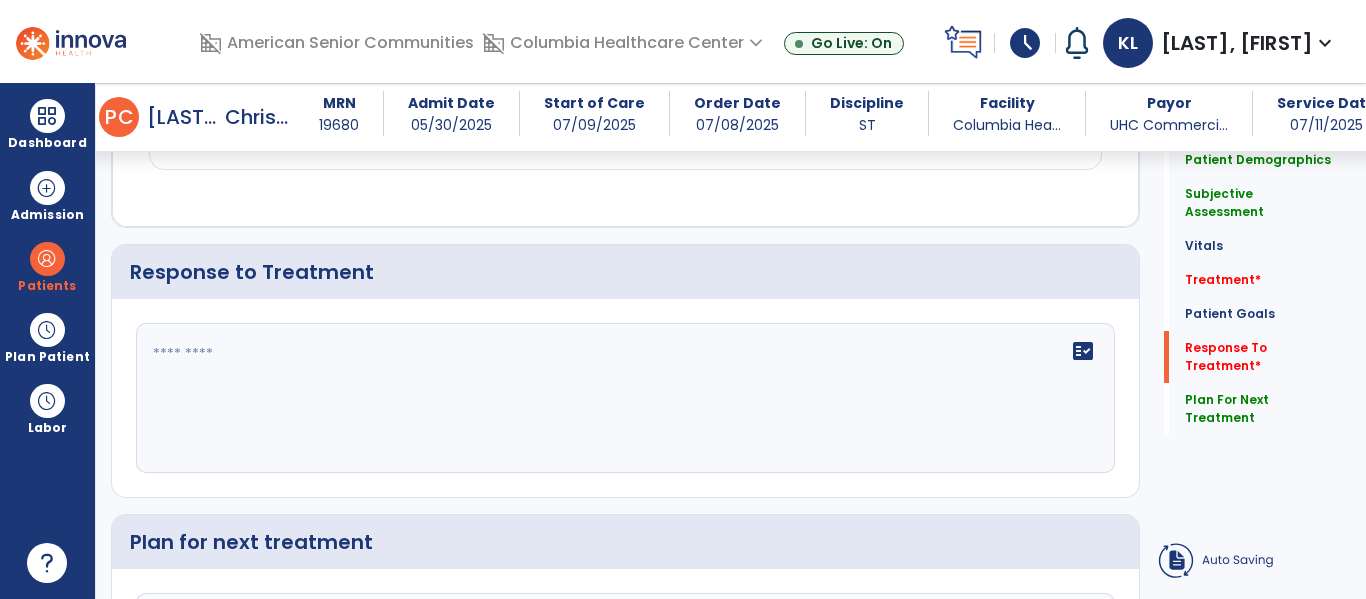 type on "**********" 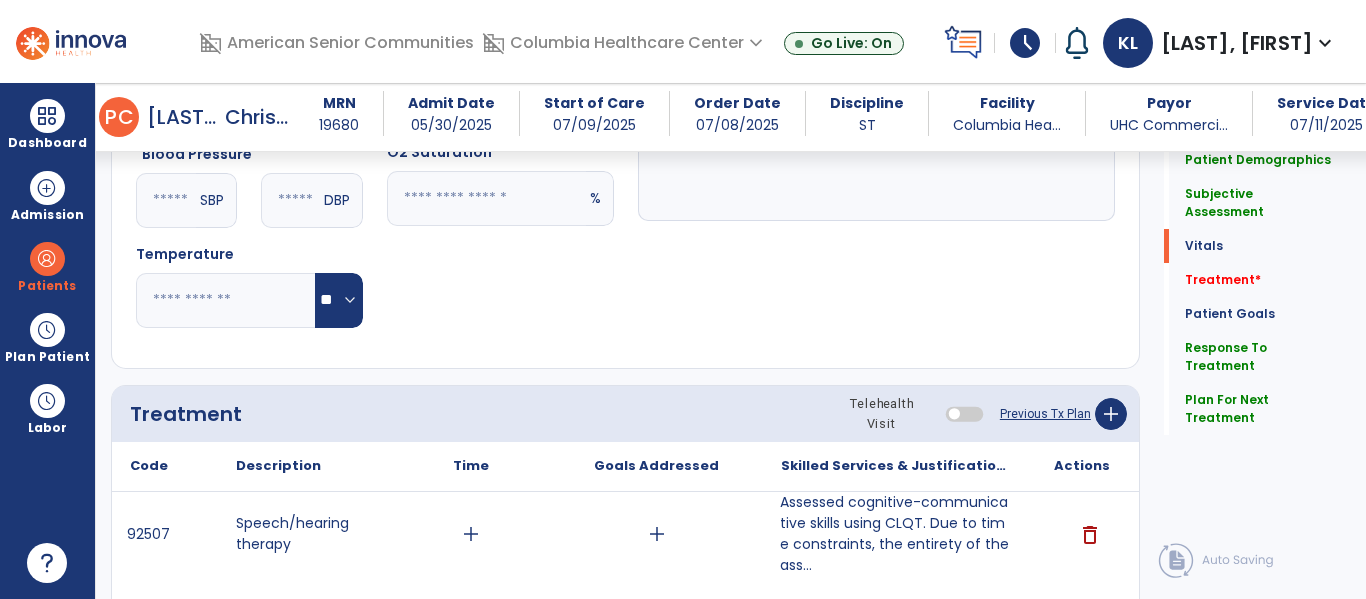scroll, scrollTop: 1022, scrollLeft: 0, axis: vertical 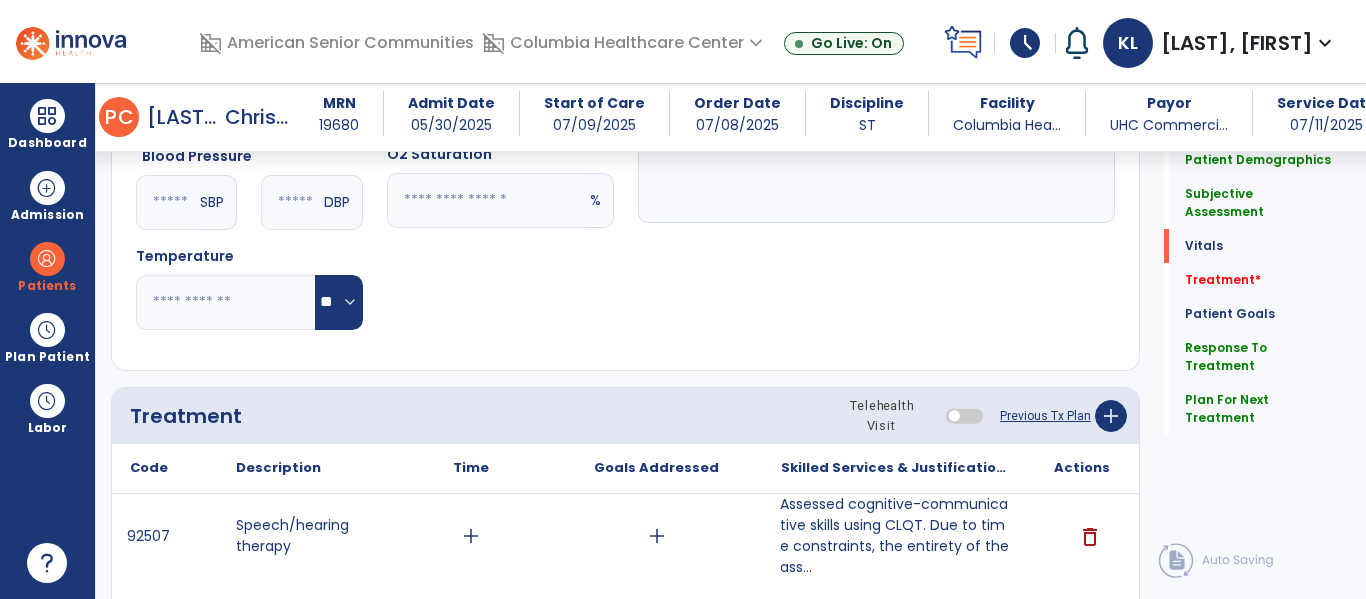 type on "**********" 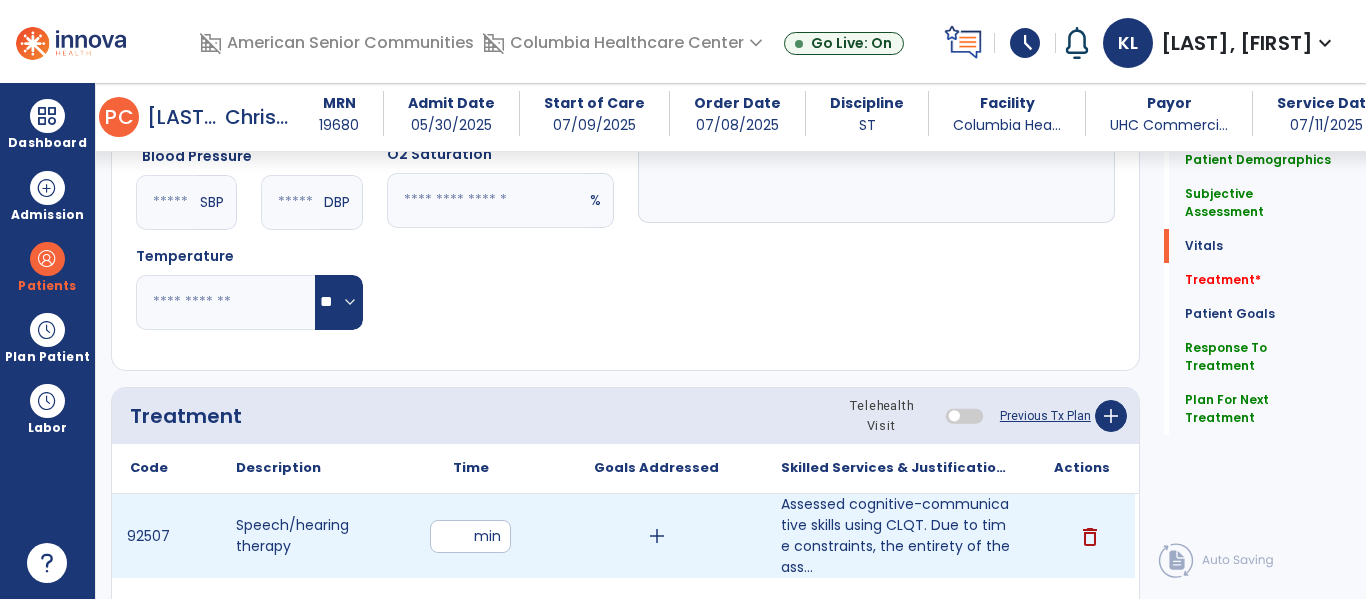 type on "**" 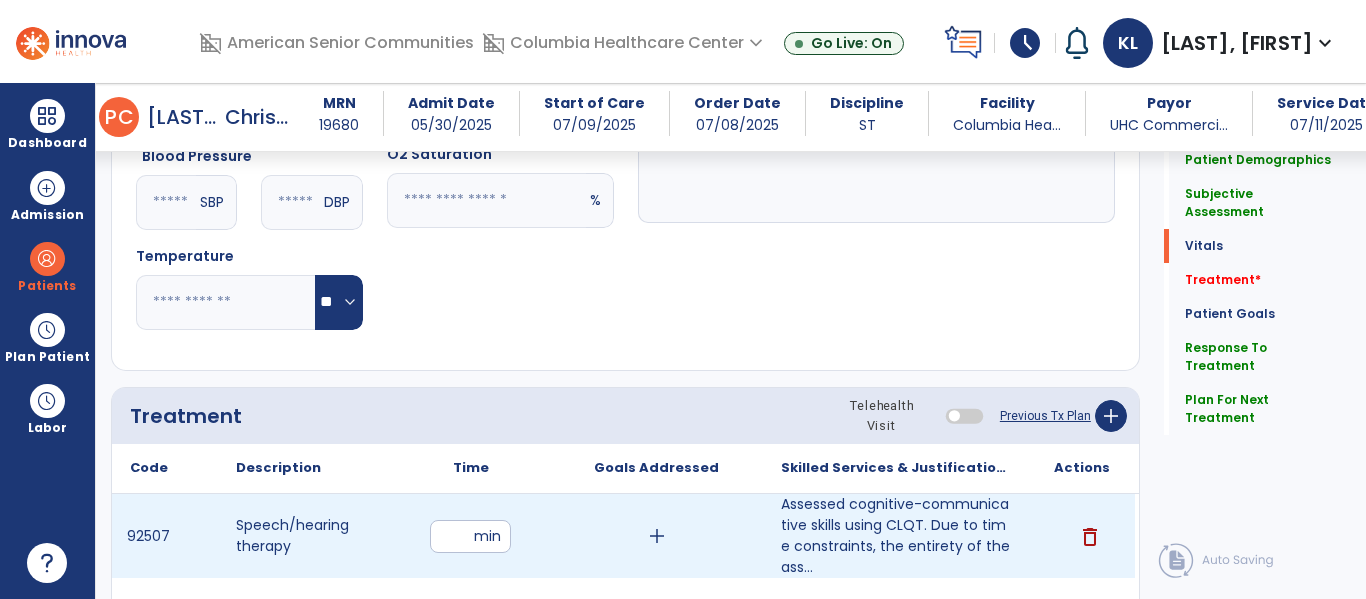 click on "Quick Links  Patient Demographics   Patient Demographics   Subjective Assessment   Subjective Assessment   Vitals   Vitals   Treatment   *  Treatment   *  Patient Goals   Patient Goals   Response To Treatment   Response To Treatment   Plan For Next Treatment   Plan For Next Treatment" 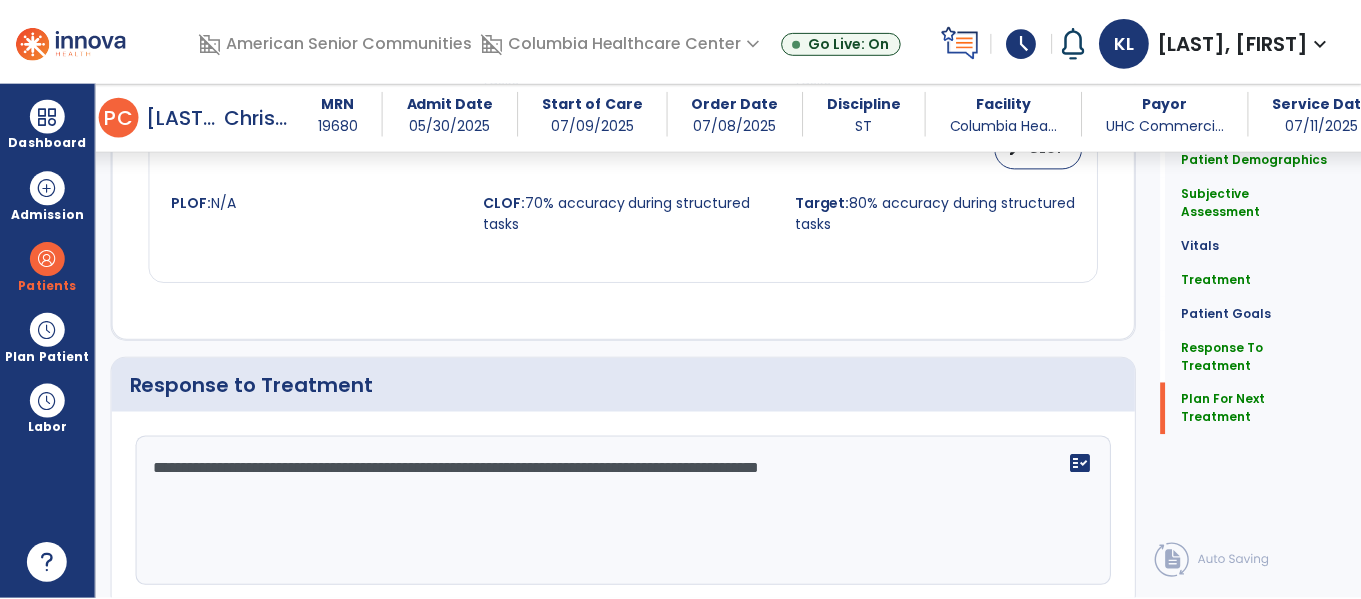 scroll, scrollTop: 2654, scrollLeft: 0, axis: vertical 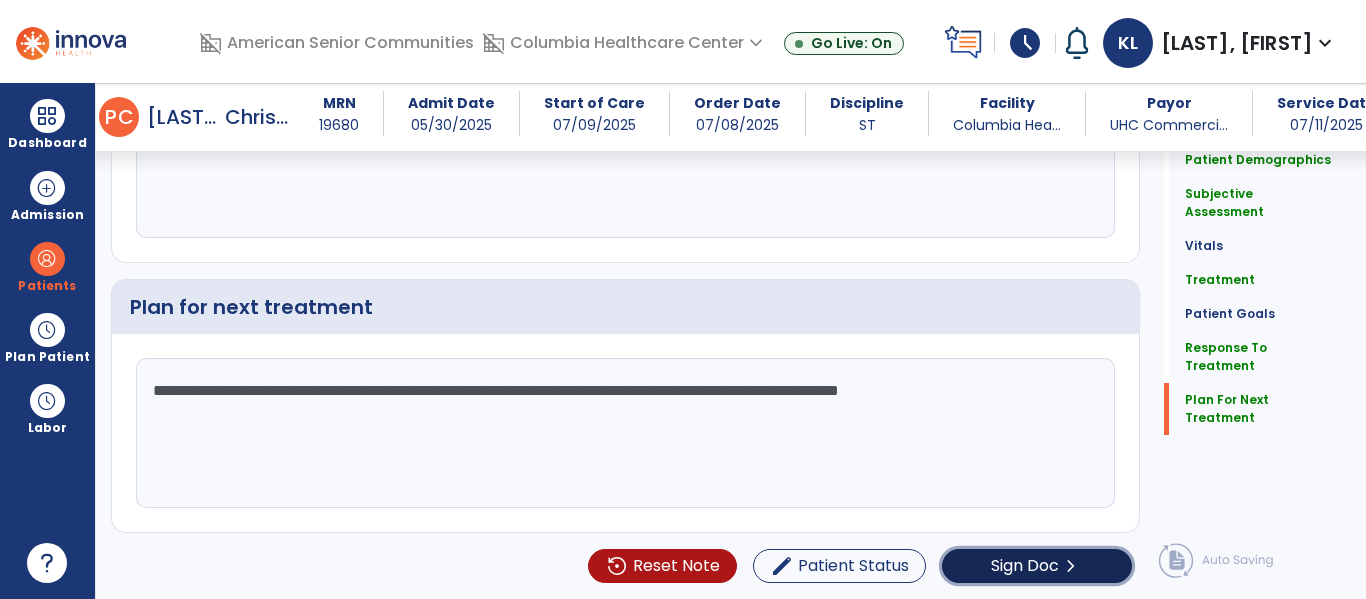 click on "chevron_right" 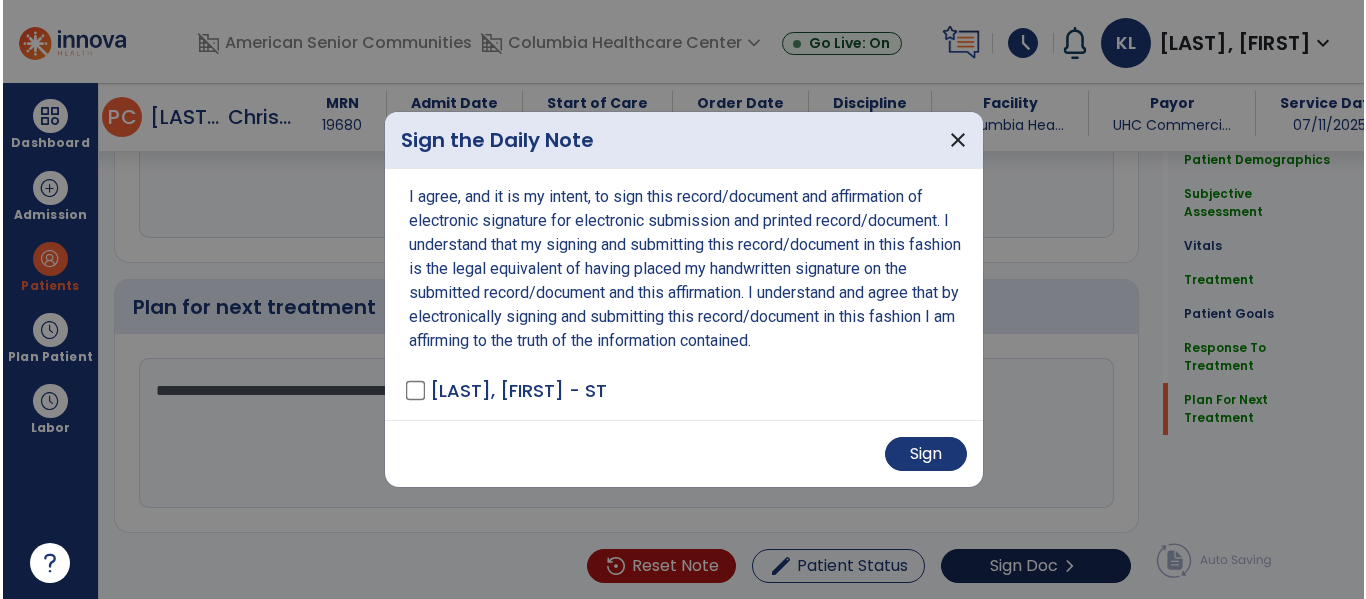 scroll, scrollTop: 2654, scrollLeft: 0, axis: vertical 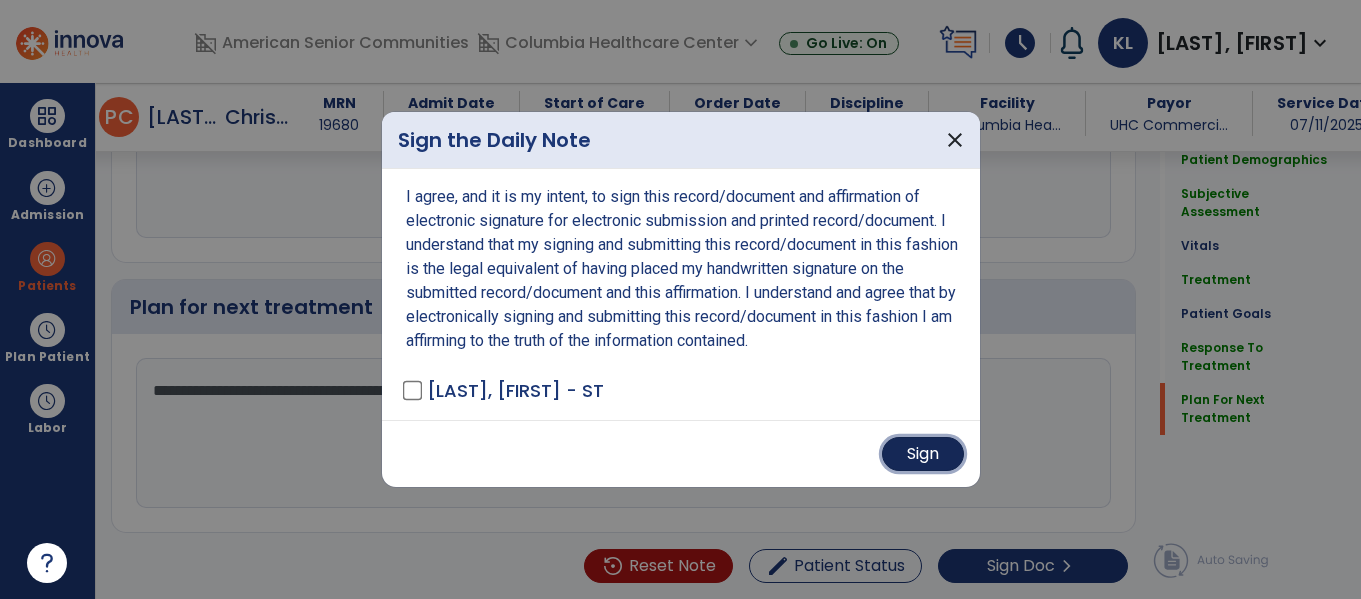 click on "Sign" at bounding box center (923, 454) 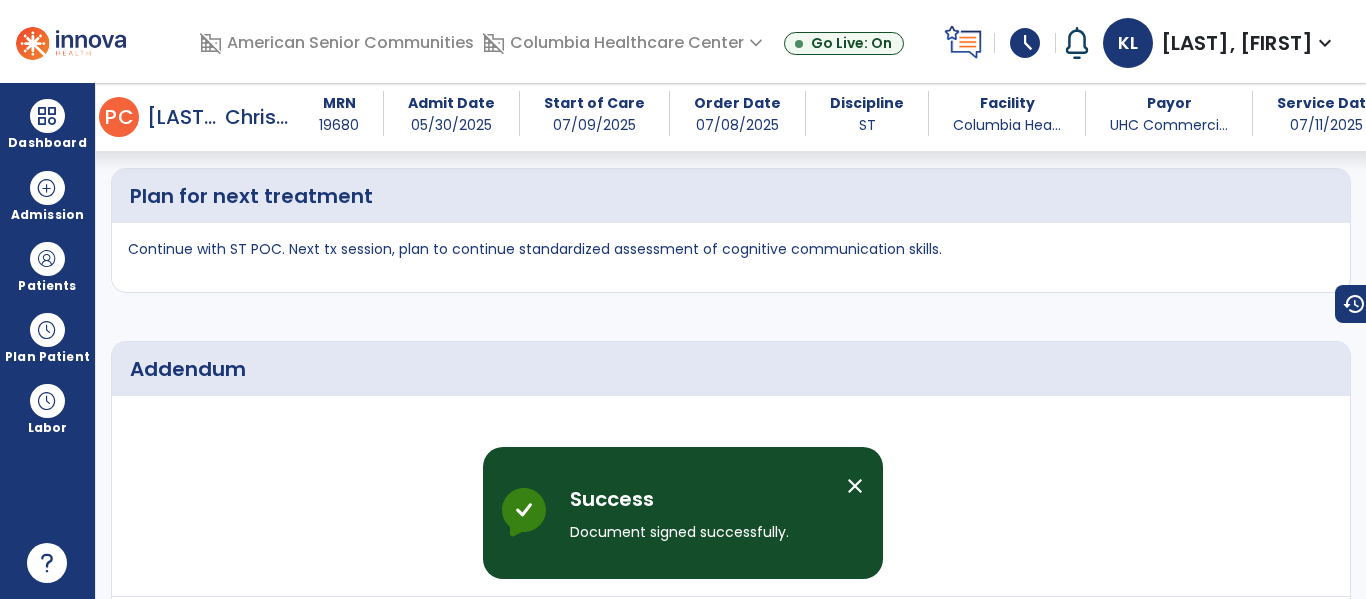 scroll, scrollTop: 4020, scrollLeft: 0, axis: vertical 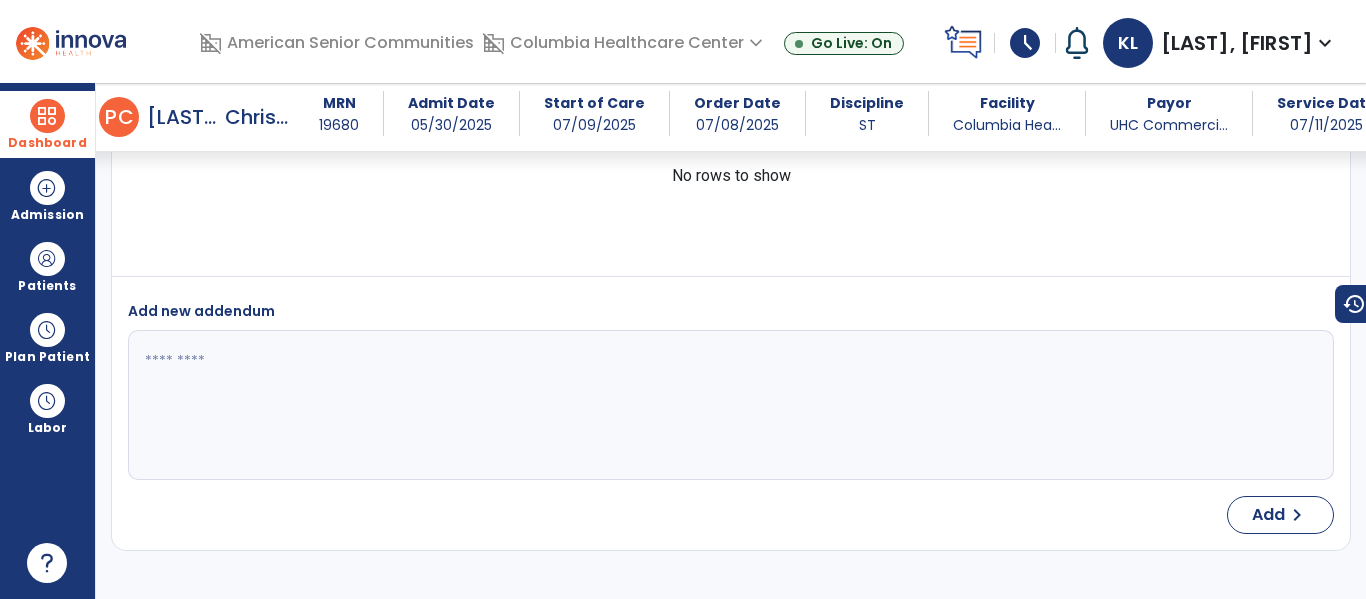 click on "Dashboard" at bounding box center [47, 143] 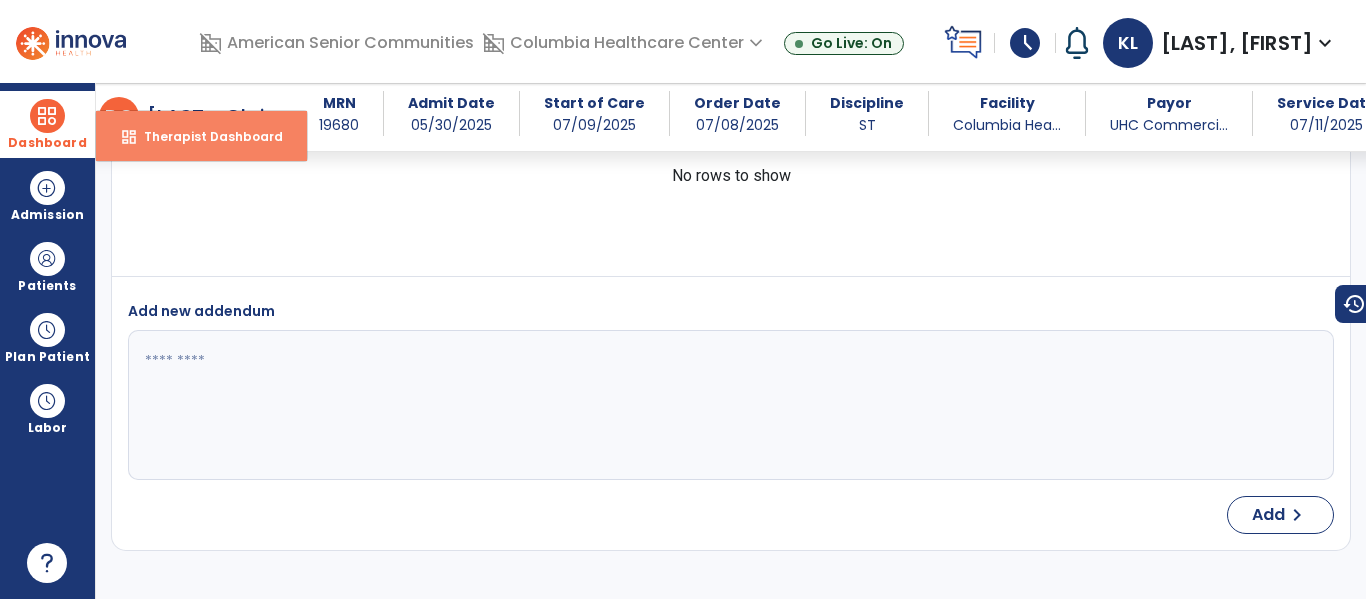 click on "Therapist Dashboard" at bounding box center (205, 136) 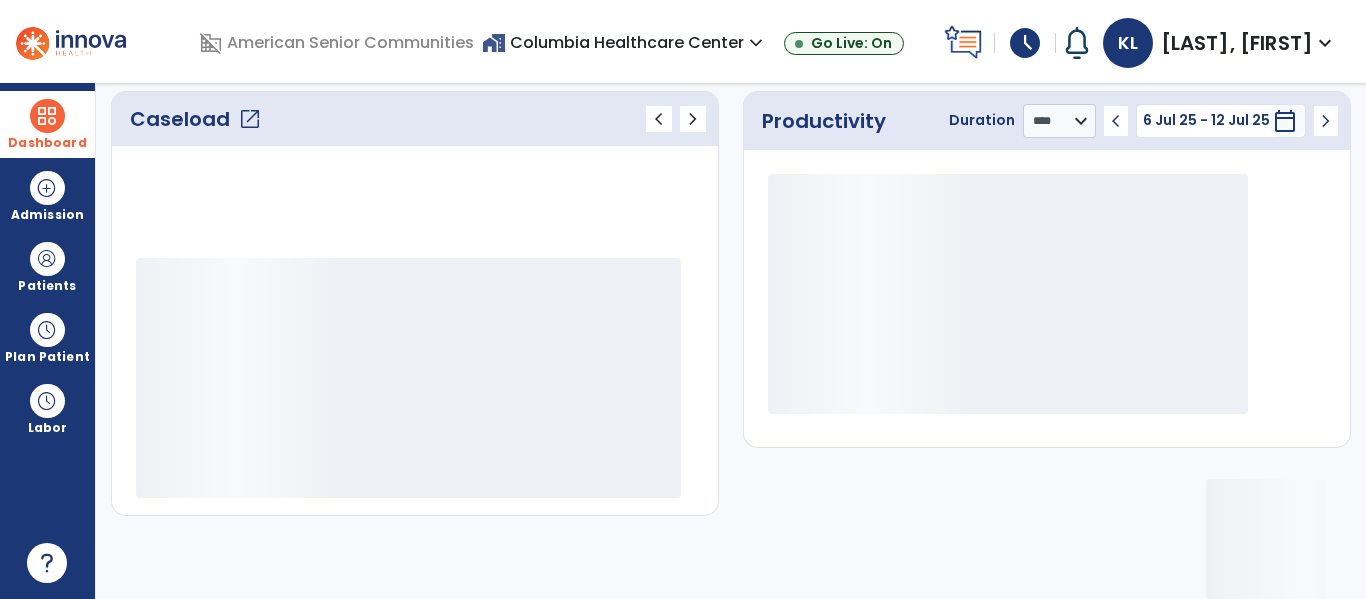 scroll, scrollTop: 278, scrollLeft: 0, axis: vertical 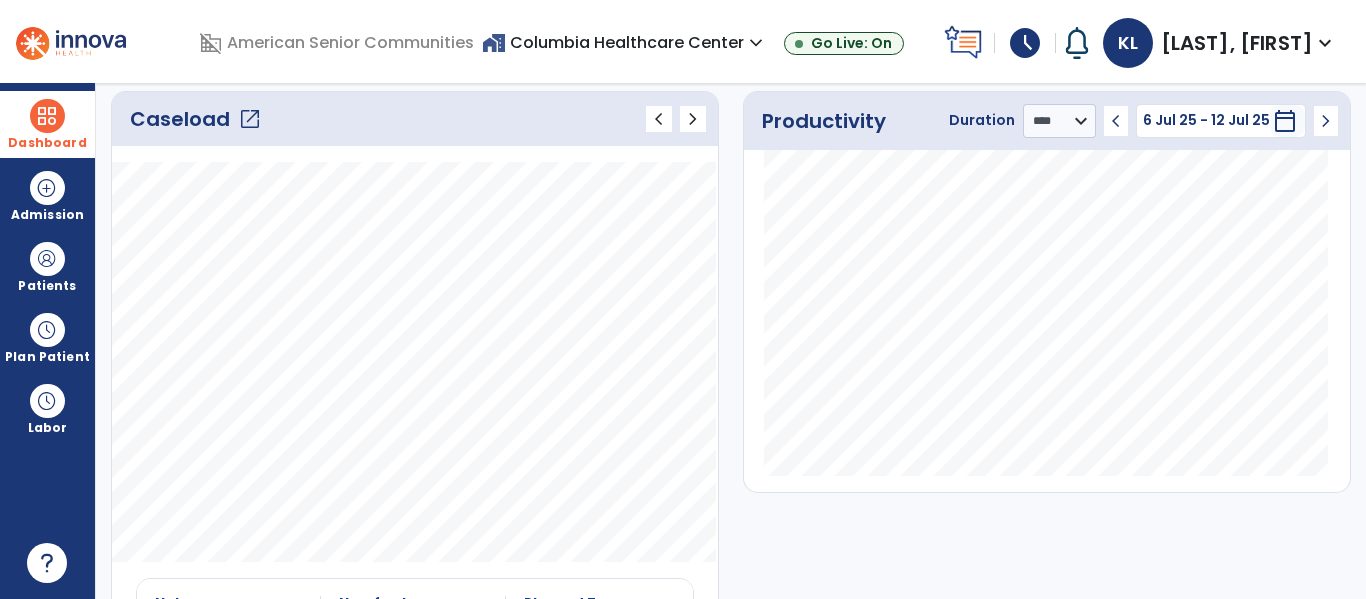 click on "open_in_new" 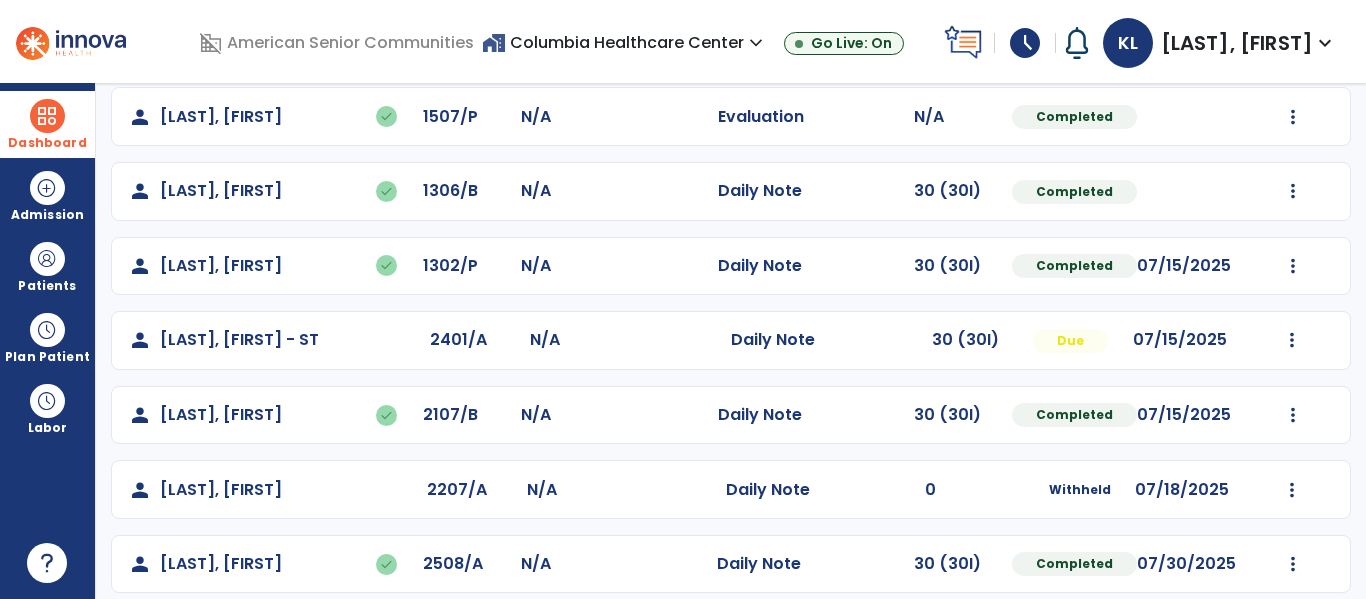 scroll, scrollTop: 394, scrollLeft: 0, axis: vertical 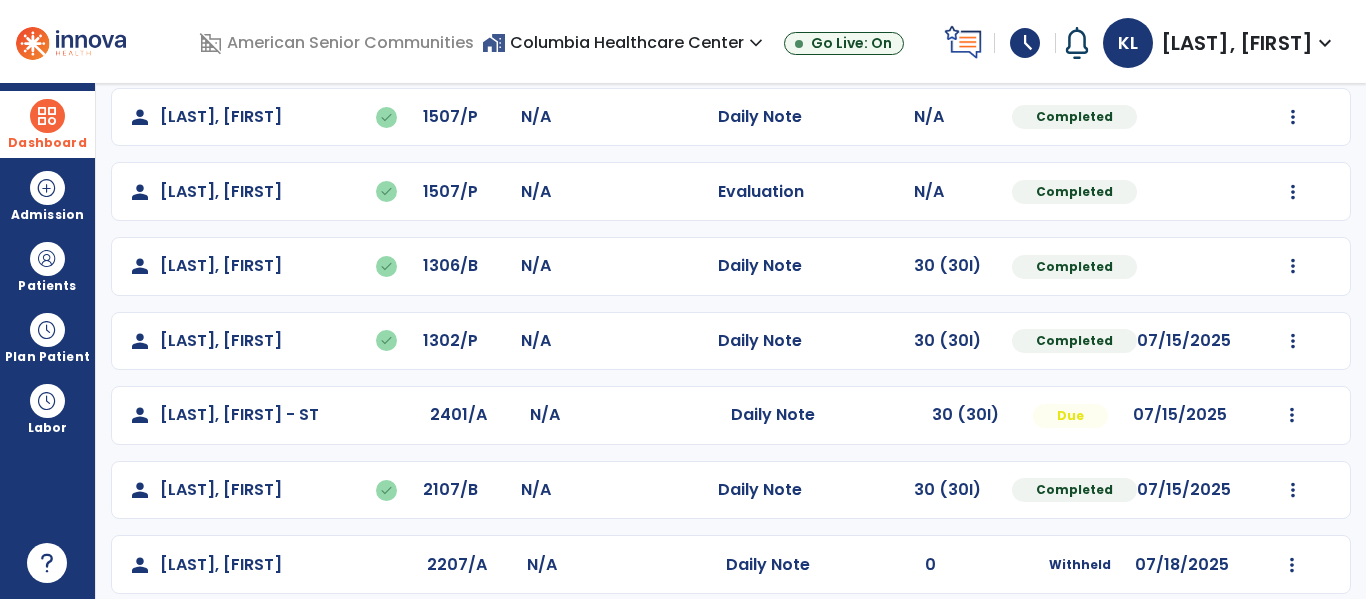 click on "person   [LAST], [FIRST]   done  [ADDRESS] N/A  Daily Note   30 (30I)  Completed 07/15/2025  Undo Visit Status   Reset Note   Open Document   G + C Mins" 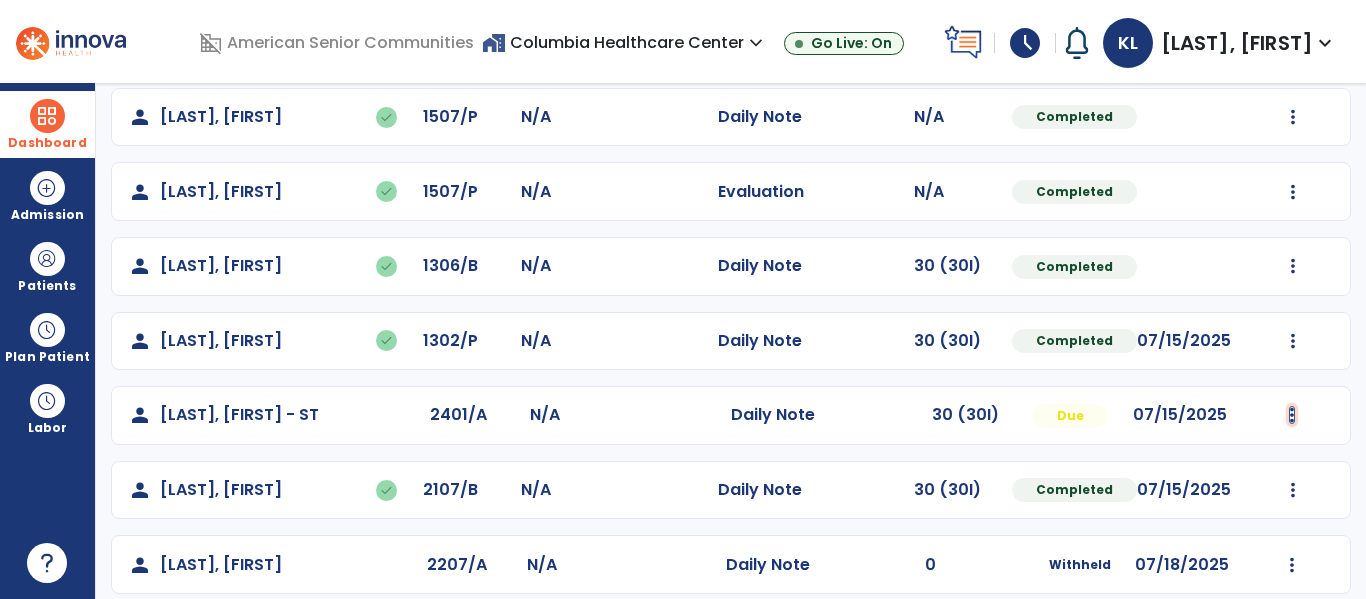 click at bounding box center (1293, -32) 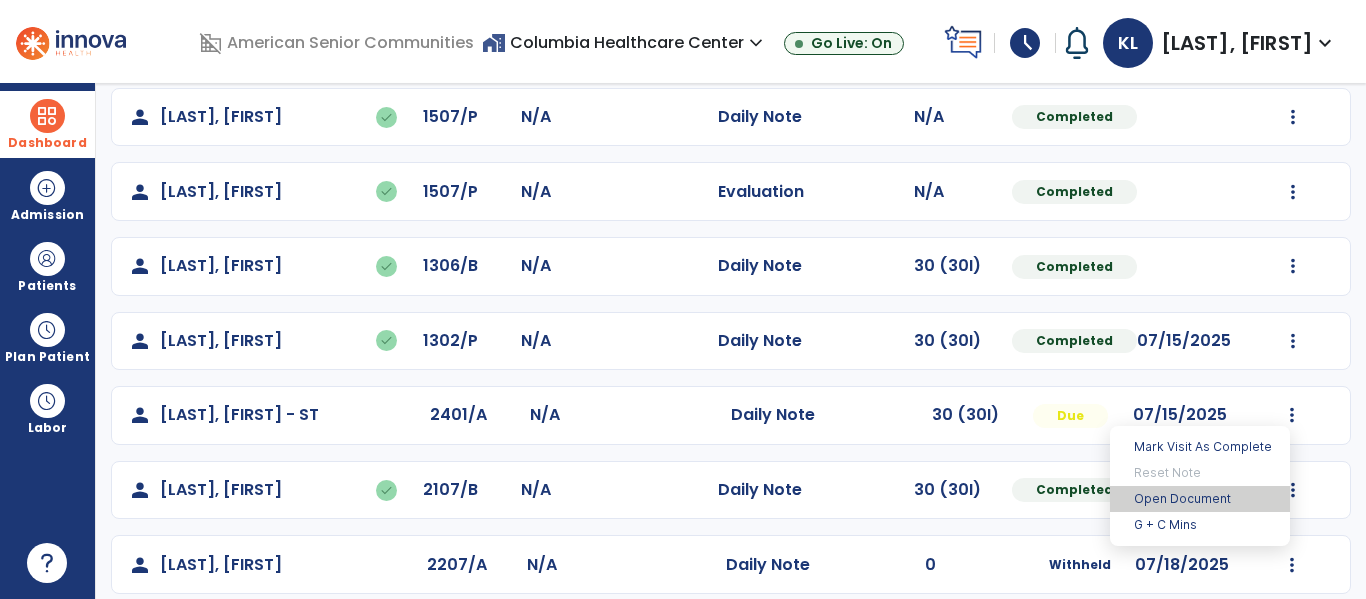 click on "Open Document" at bounding box center [1200, 499] 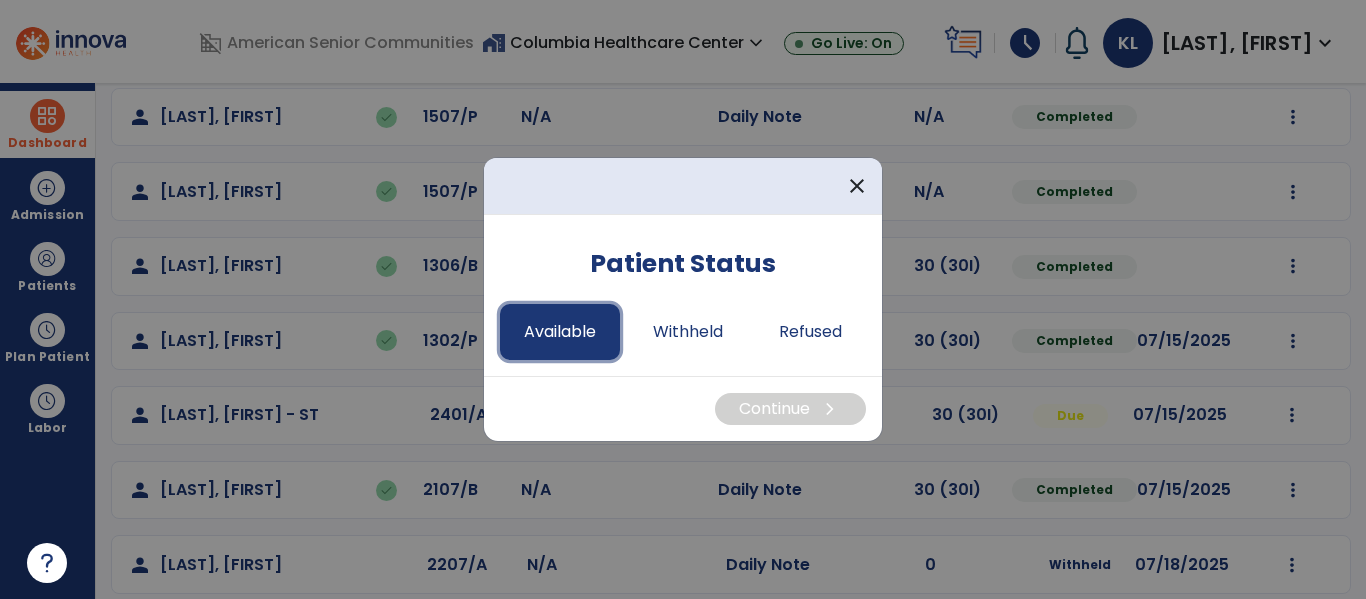 click on "Available" at bounding box center (560, 332) 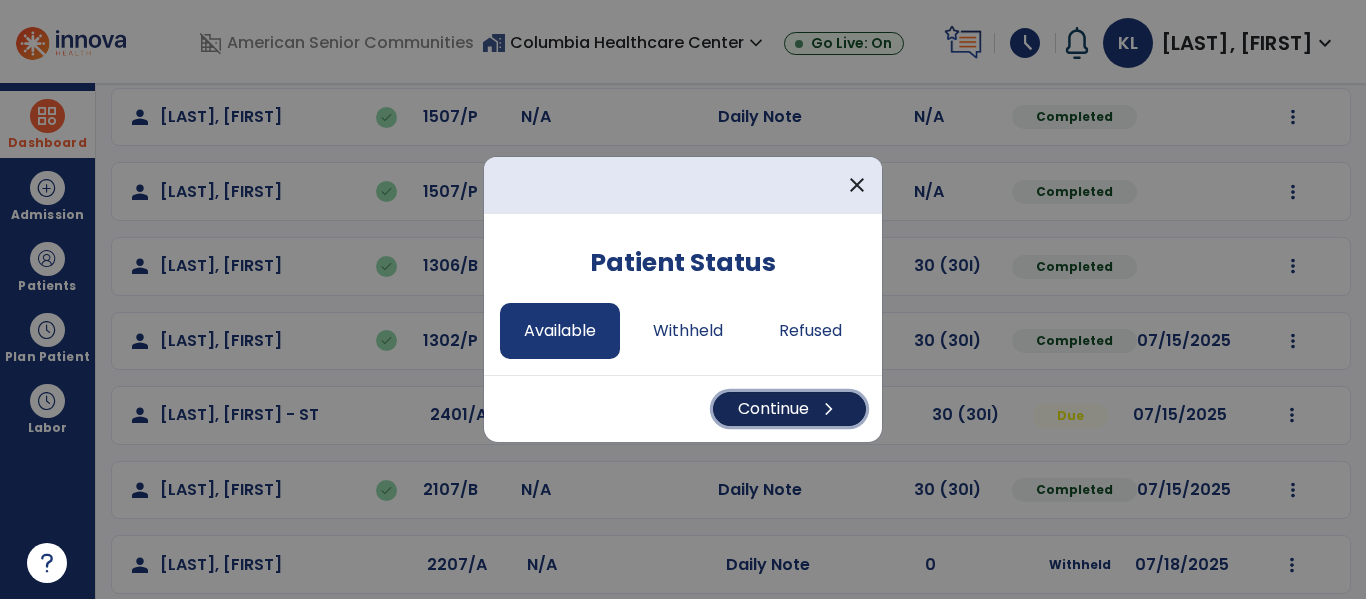 click on "Continue   chevron_right" at bounding box center (789, 409) 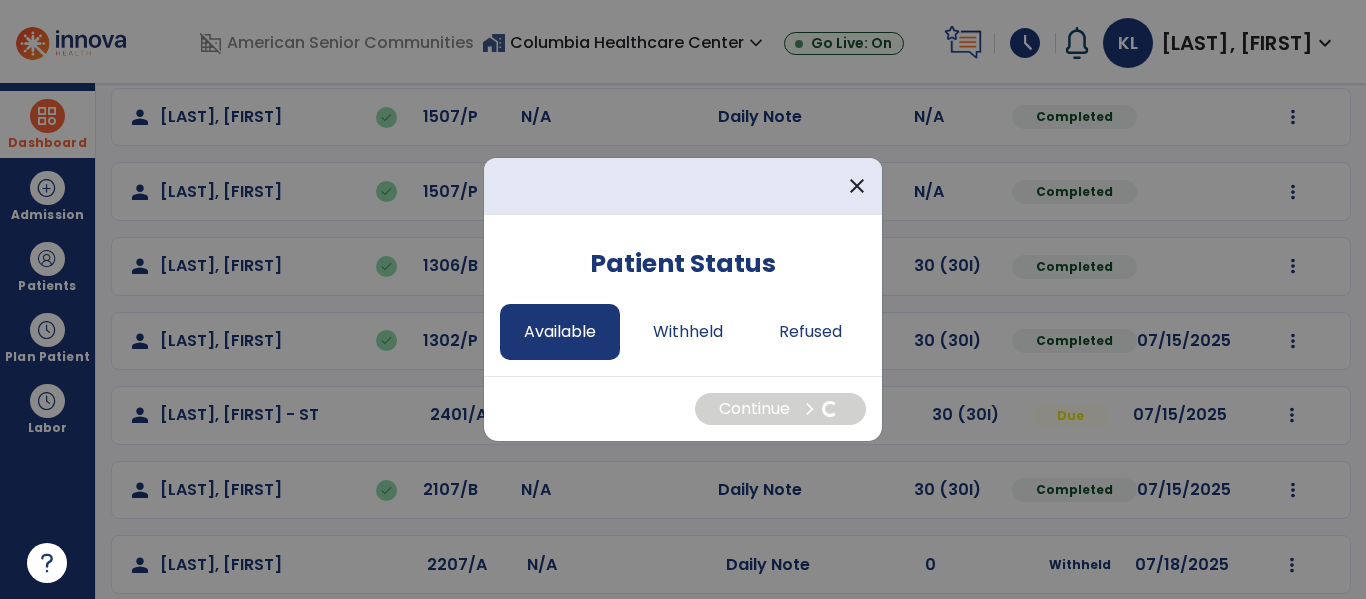 select on "*" 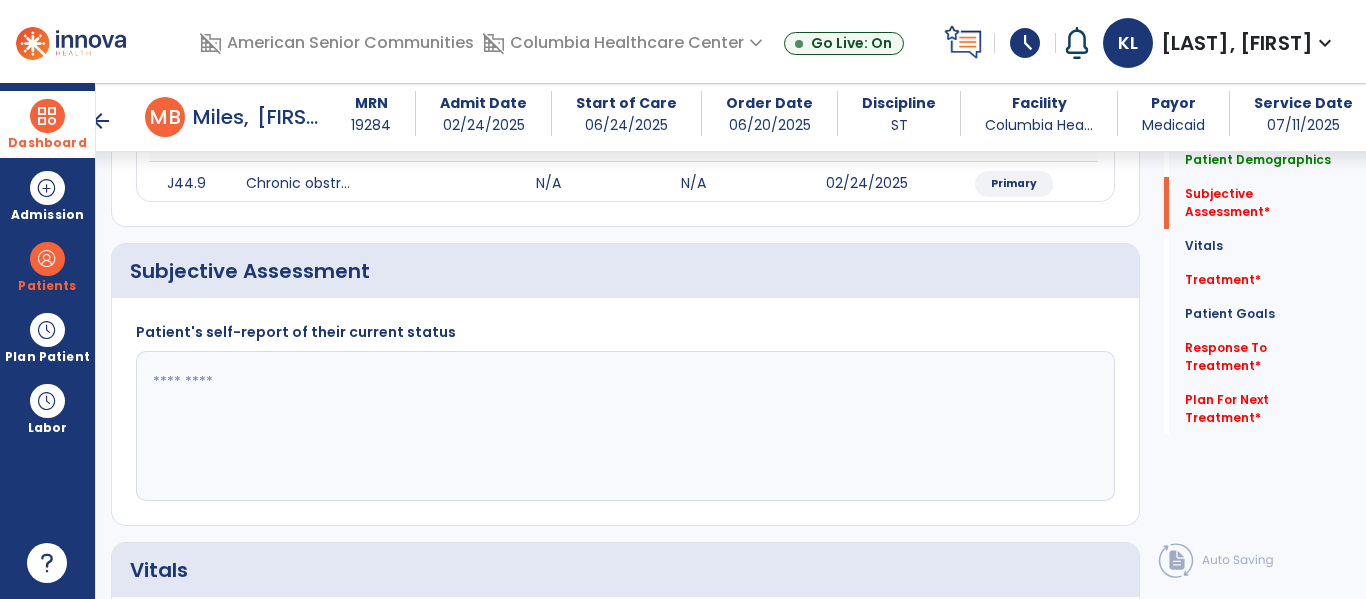 scroll, scrollTop: 386, scrollLeft: 0, axis: vertical 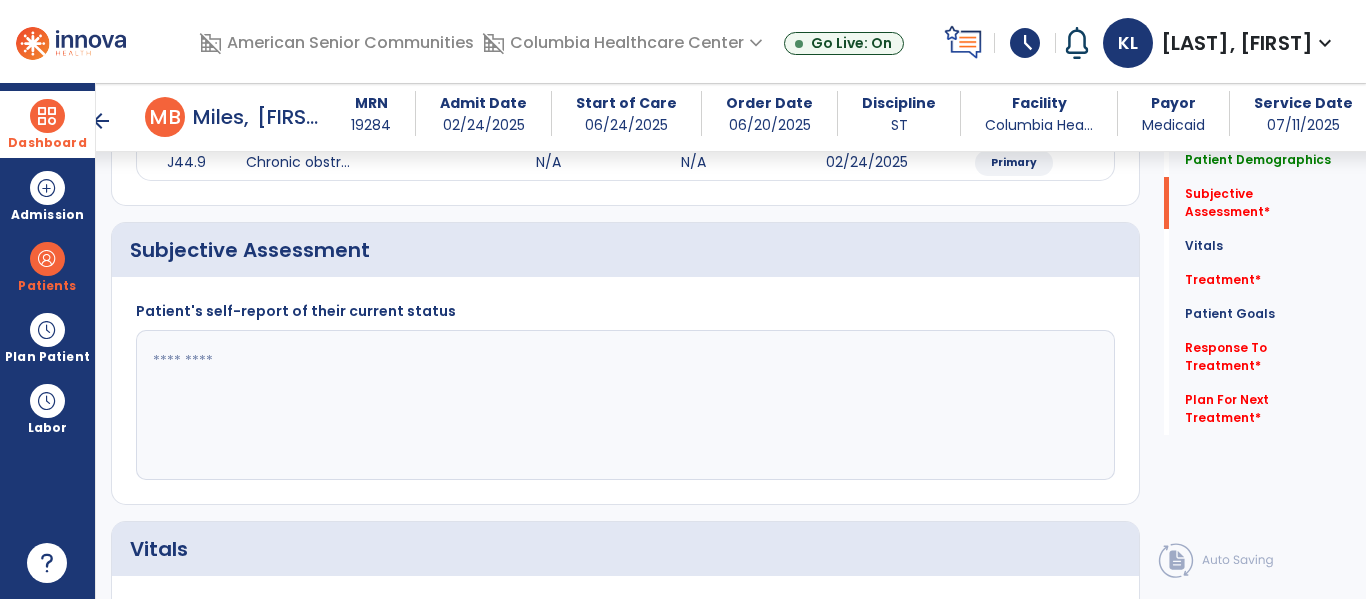 click 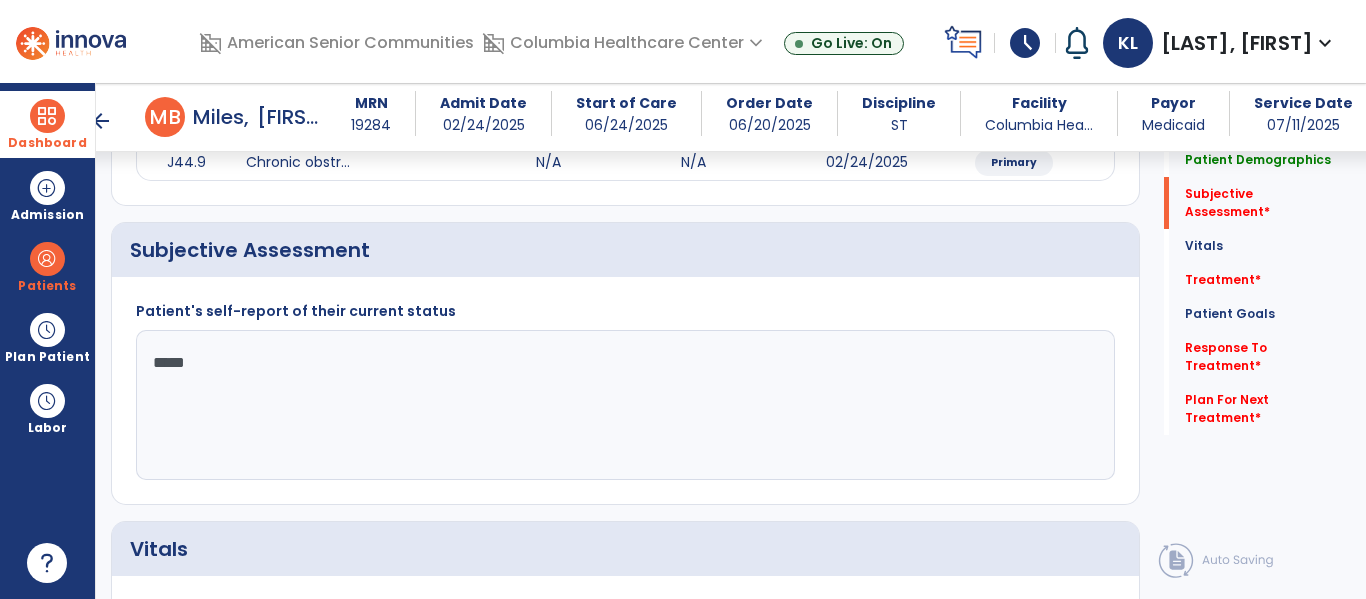 type on "******" 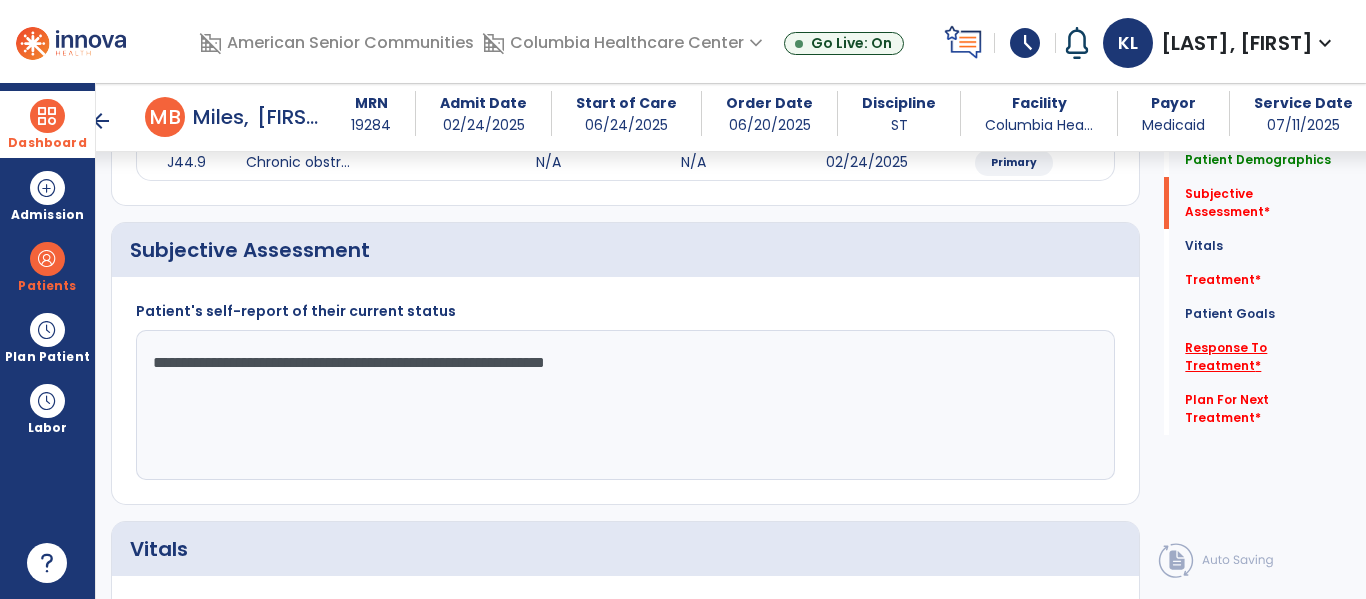 type on "**********" 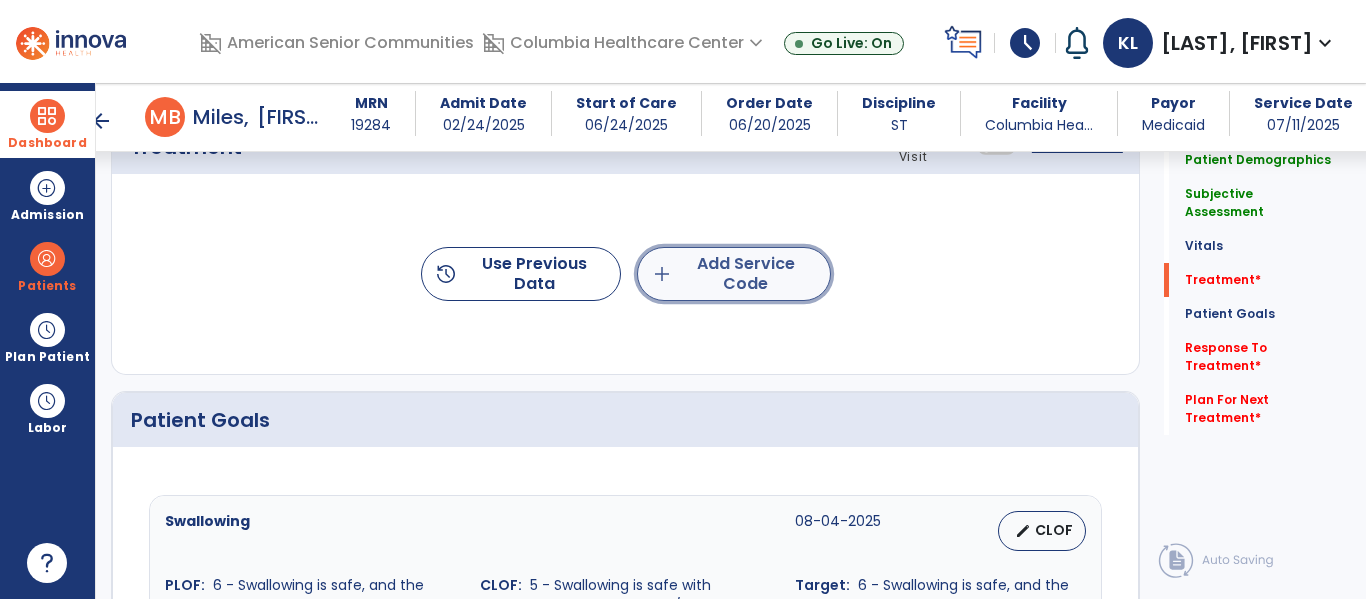 click on "add  Add Service Code" 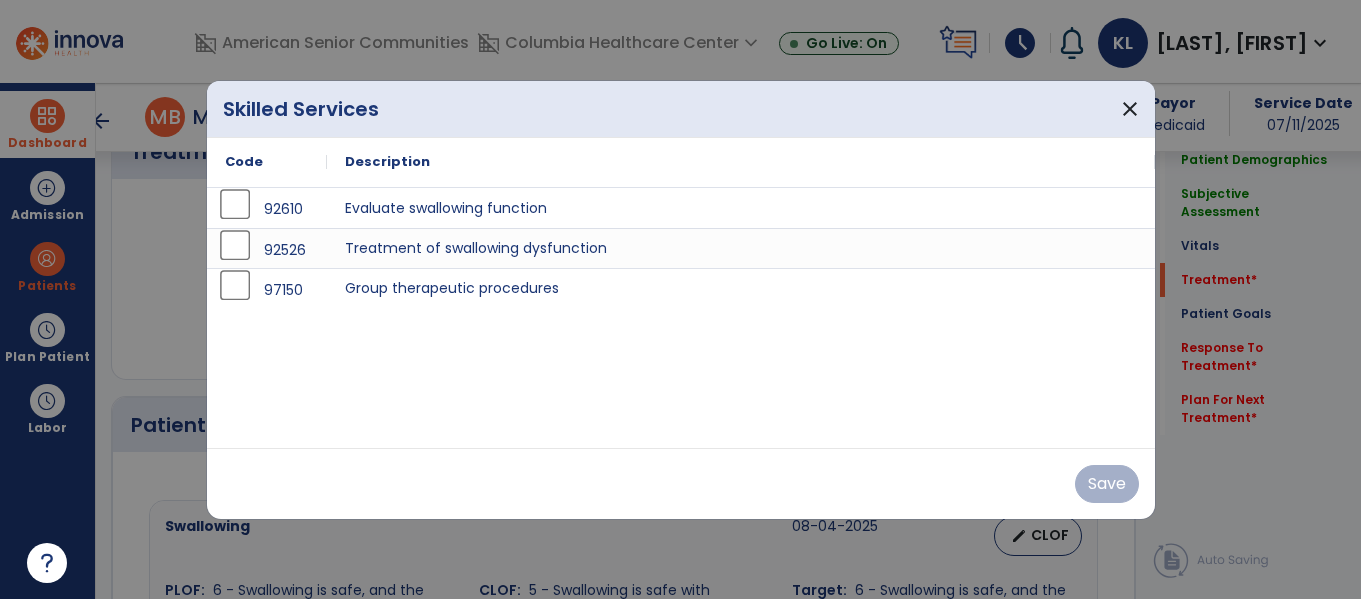 scroll, scrollTop: 1210, scrollLeft: 0, axis: vertical 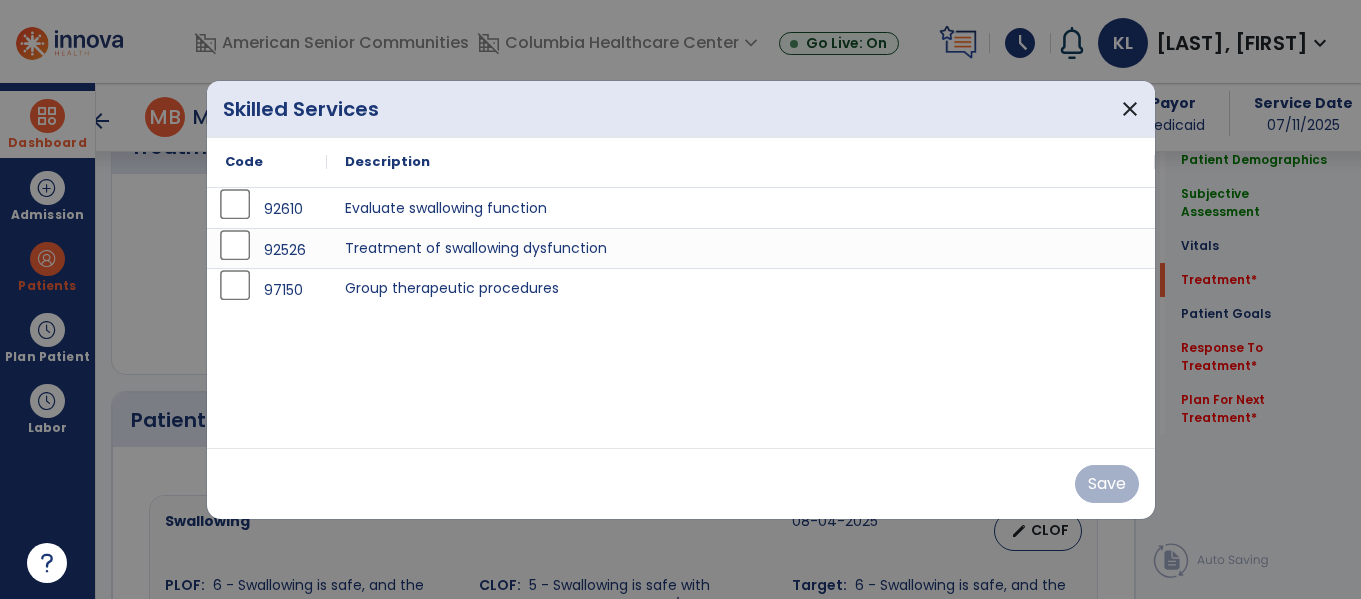 click on "92526 Treatment of swallowing dysfunction" at bounding box center (681, 248) 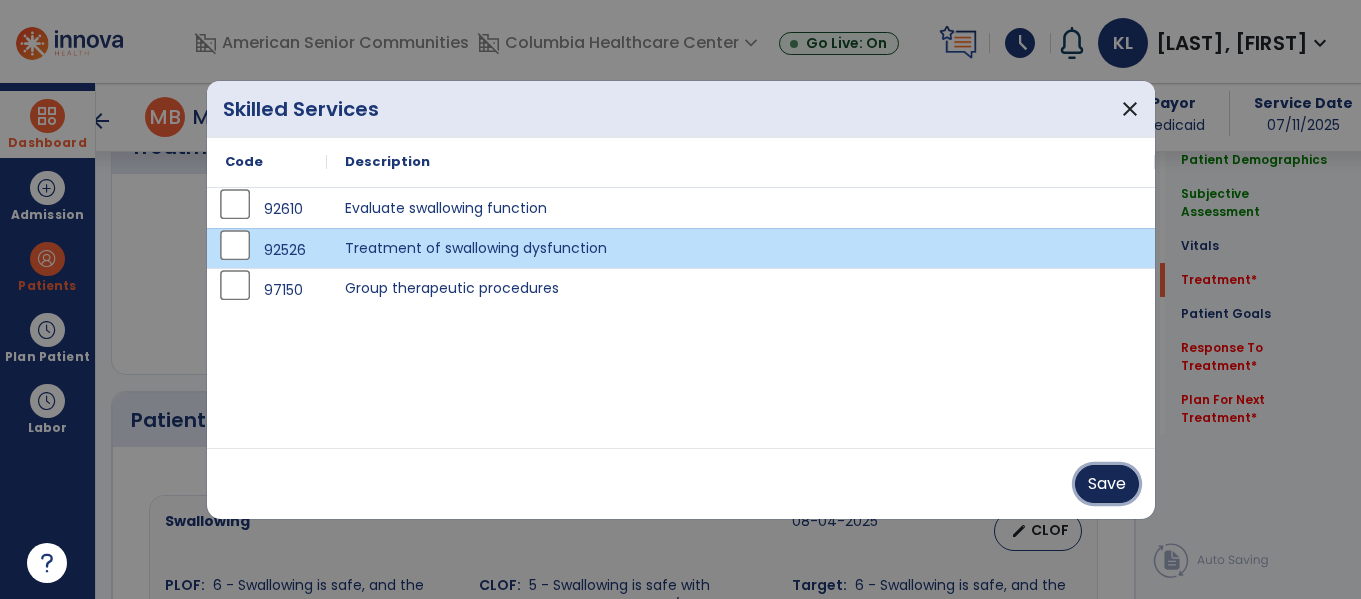 click on "Save" at bounding box center (1107, 484) 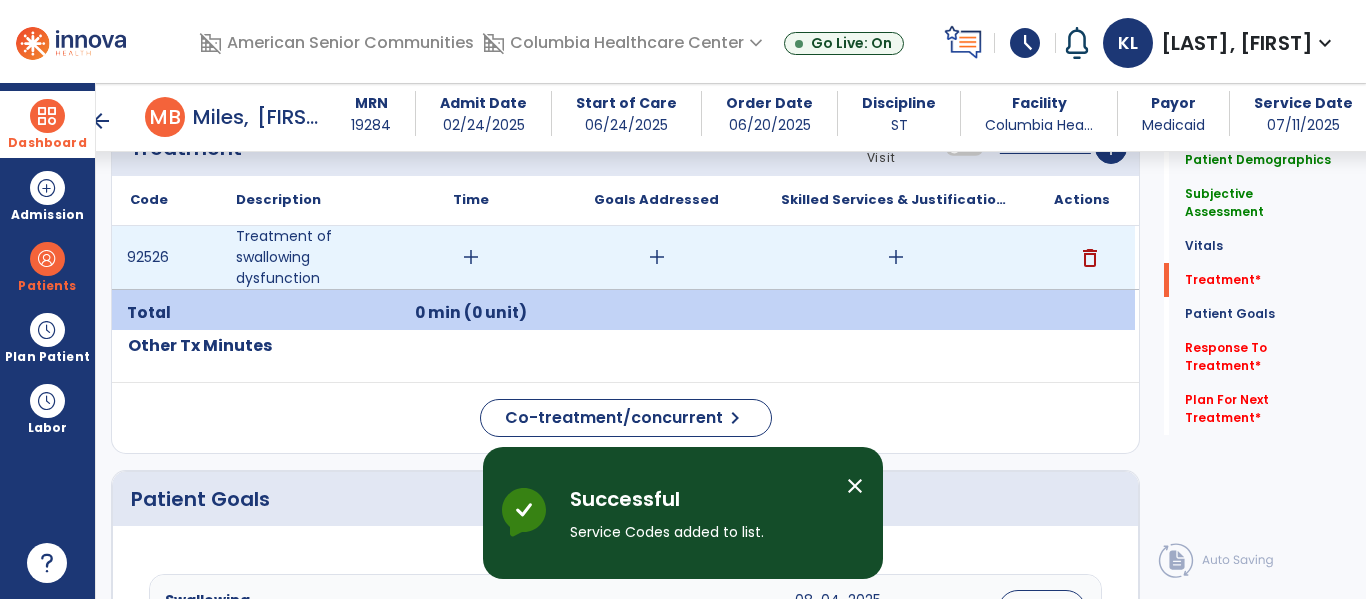 click on "add" at bounding box center (896, 257) 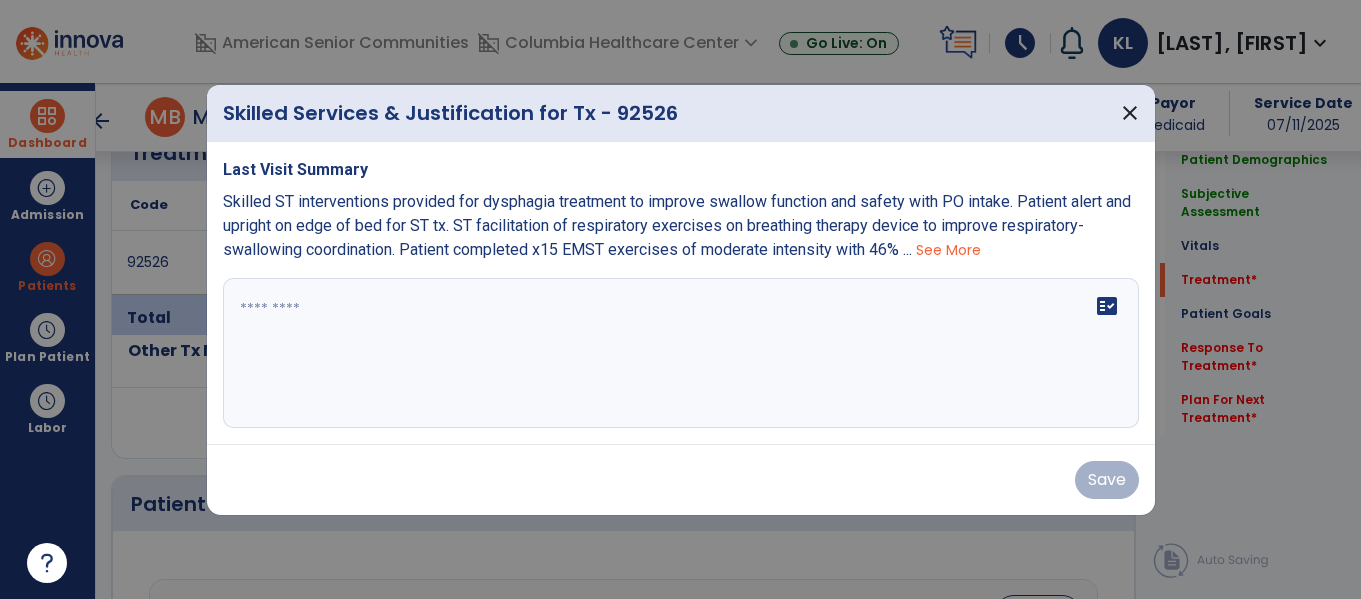 scroll, scrollTop: 1210, scrollLeft: 0, axis: vertical 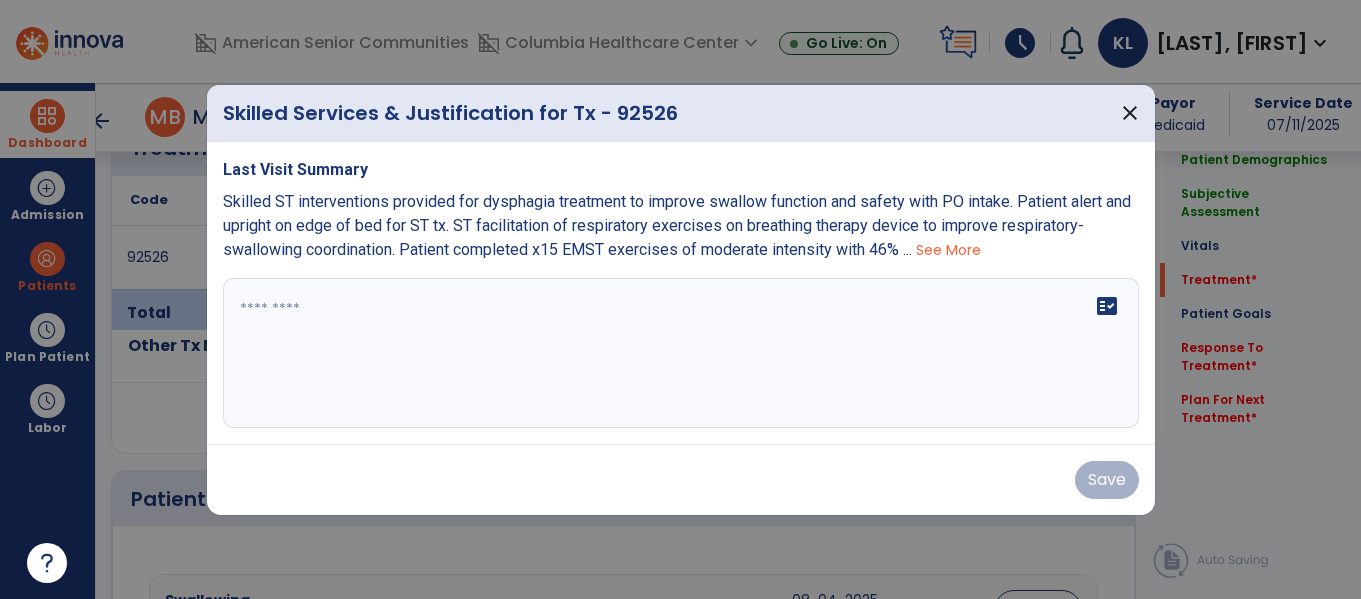click on "See More" at bounding box center (948, 250) 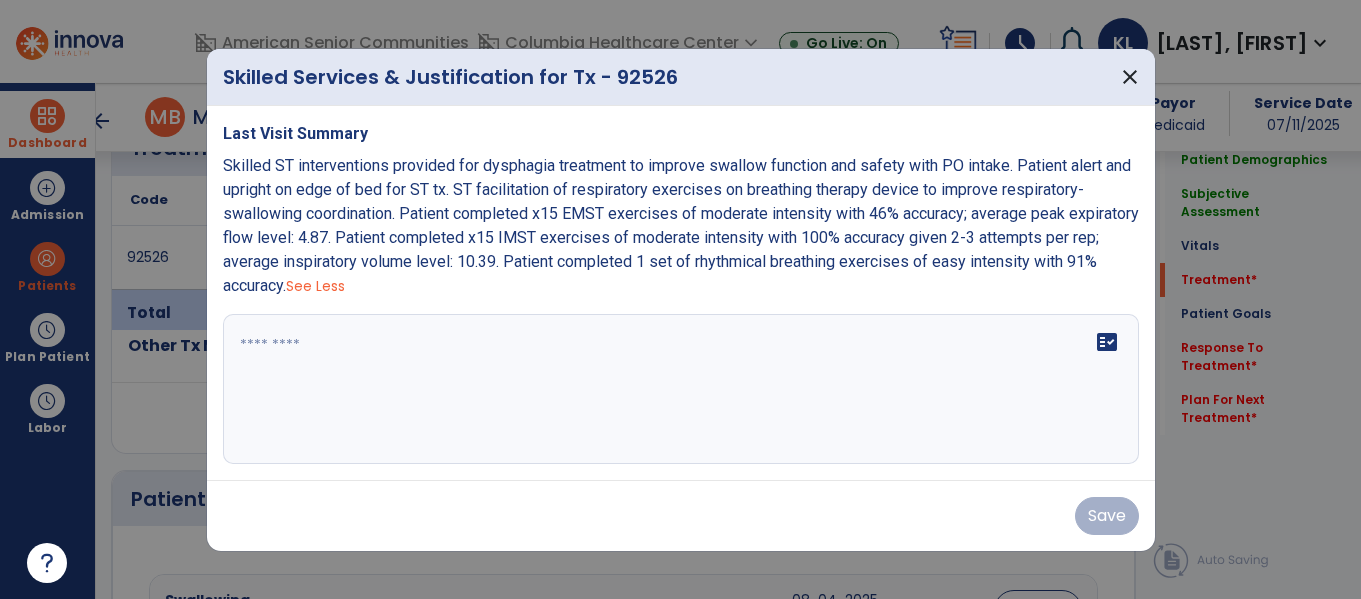 click on "Skilled ST interventions provided for dysphagia treatment to improve swallow function and safety with PO intake. Patient alert and upright on edge of bed for ST tx. ST facilitation of respiratory exercises on breathing therapy device to improve respiratory-swallowing coordination. Patient completed x15 EMST exercises of moderate intensity with 46% accuracy; average peak expiratory flow level: 4.87. Patient completed x15 IMST exercises of moderate intensity with 100% accuracy given 2-3 attempts per rep; average inspiratory volume level: 10.39. Patient completed 1 set of rhythmical breathing exercises of easy intensity with 91% accuracy." at bounding box center [681, 225] 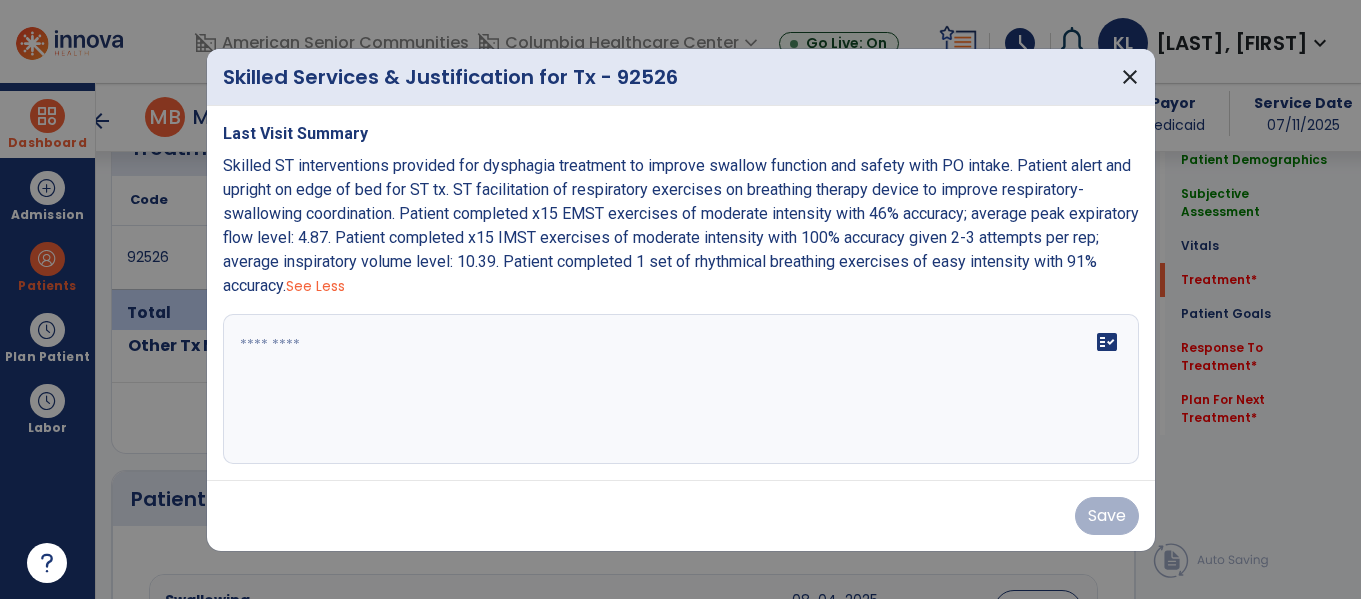 click on "Skilled ST interventions provided for dysphagia treatment to improve swallow function and safety with PO intake. Patient alert and upright on edge of bed for ST tx. ST facilitation of respiratory exercises on breathing therapy device to improve respiratory-swallowing coordination. Patient completed x15 EMST exercises of moderate intensity with 46% accuracy; average peak expiratory flow level: 4.87. Patient completed x15 IMST exercises of moderate intensity with 100% accuracy given 2-3 attempts per rep; average inspiratory volume level: 10.39. Patient completed 1 set of rhythmical breathing exercises of easy intensity with 91% accuracy." at bounding box center (681, 225) 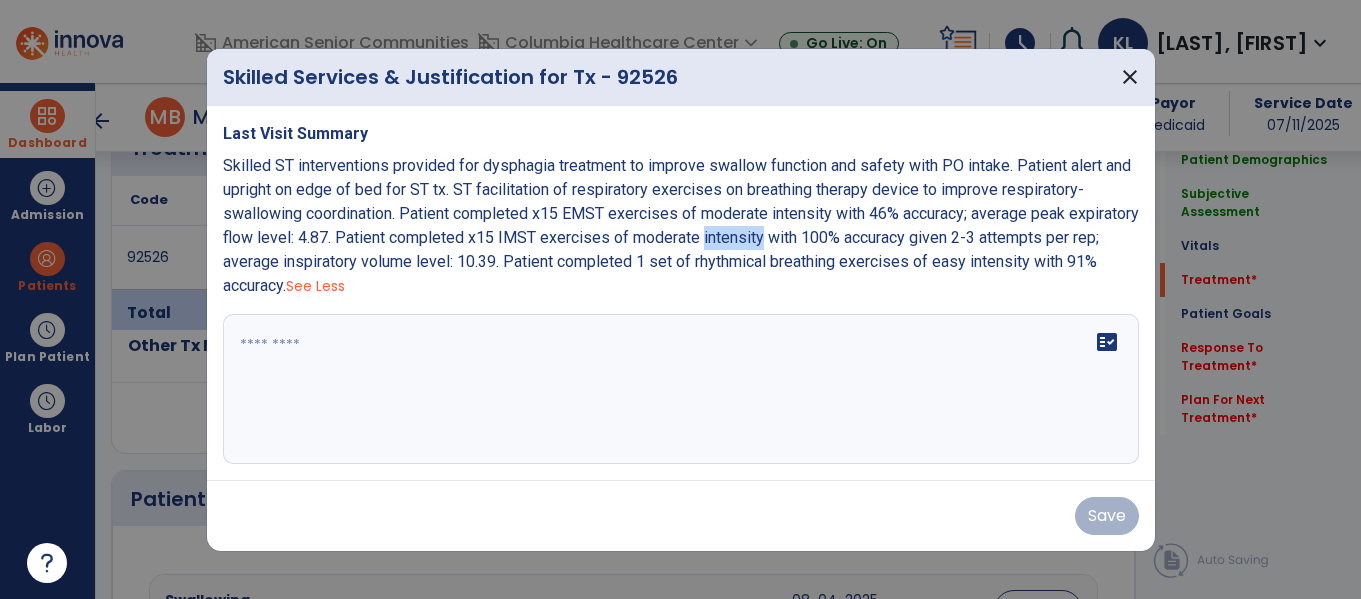 click on "Skilled ST interventions provided for dysphagia treatment to improve swallow function and safety with PO intake. Patient alert and upright on edge of bed for ST tx. ST facilitation of respiratory exercises on breathing therapy device to improve respiratory-swallowing coordination. Patient completed x15 EMST exercises of moderate intensity with 46% accuracy; average peak expiratory flow level: 4.87. Patient completed x15 IMST exercises of moderate intensity with 100% accuracy given 2-3 attempts per rep; average inspiratory volume level: 10.39. Patient completed 1 set of rhythmical breathing exercises of easy intensity with 91% accuracy." at bounding box center (681, 225) 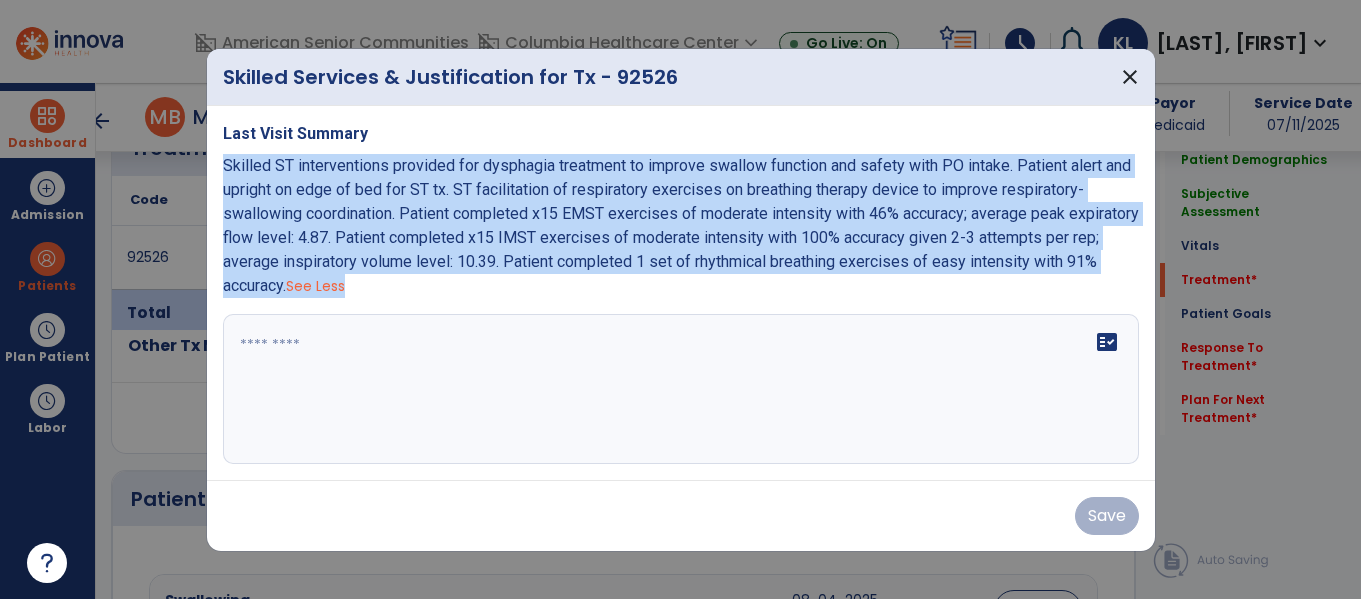 copy on "Skilled ST interventions provided for dysphagia treatment to improve swallow function and safety with PO intake. Patient alert and upright on edge of bed for ST tx. ST facilitation of respiratory exercises on breathing therapy device to improve respiratory-swallowing coordination. Patient completed x15 EMST exercises of moderate intensity with 46% accuracy; average peak expiratory flow level: 4.87. Patient completed x15 IMST exercises of moderate intensity with 100% accuracy given 2-3 attempts per rep; average inspiratory volume level: 10.39. Patient completed 1 set of rhythmical breathing exercises of easy intensity with 91% accuracy.   See Less" 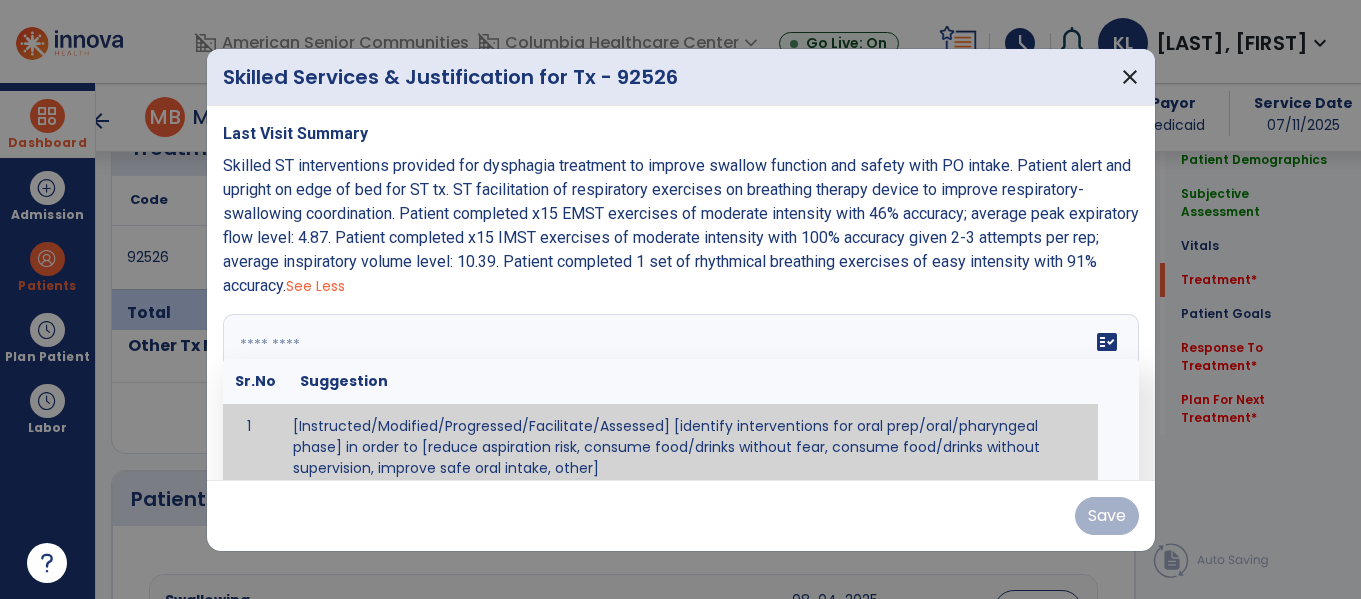 paste on "**********" 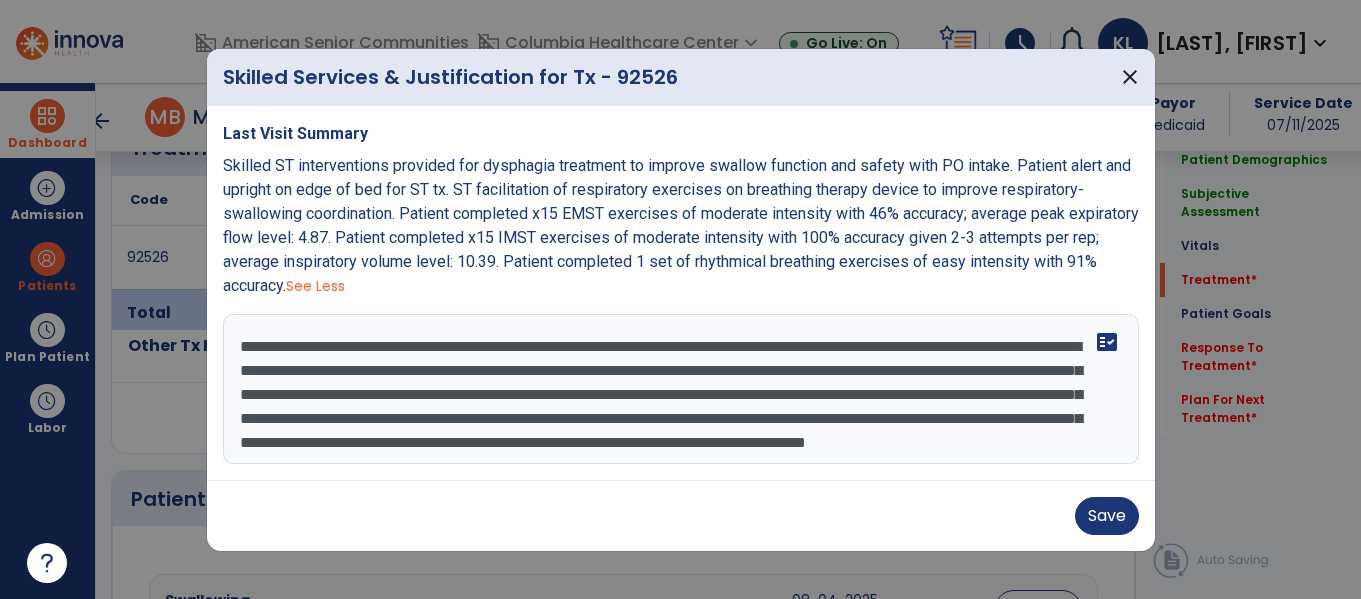 scroll, scrollTop: 0, scrollLeft: 0, axis: both 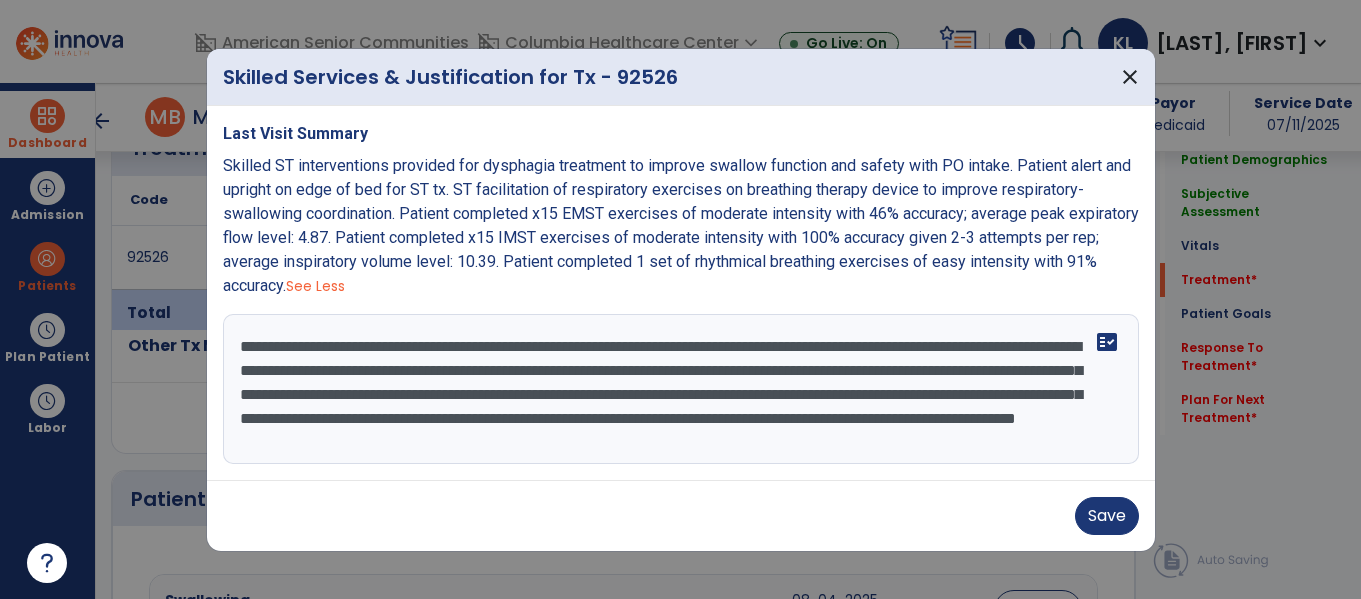 click on "**********" at bounding box center [681, 389] 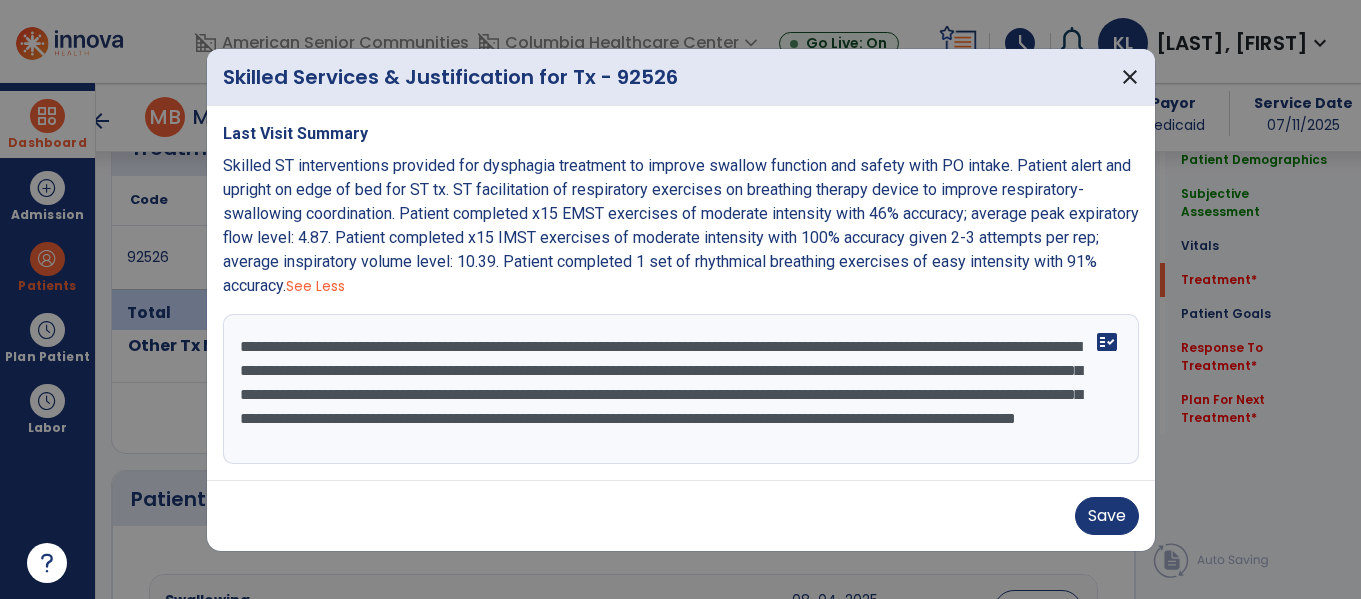click on "**********" at bounding box center [681, 389] 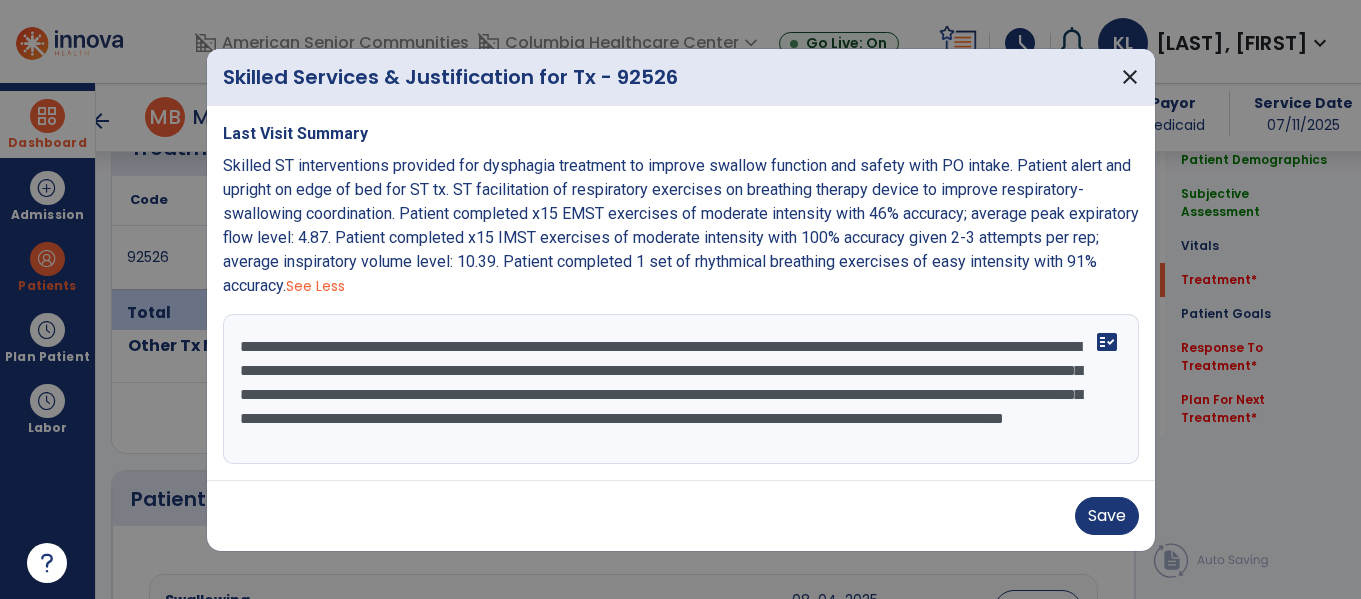 scroll, scrollTop: 16, scrollLeft: 0, axis: vertical 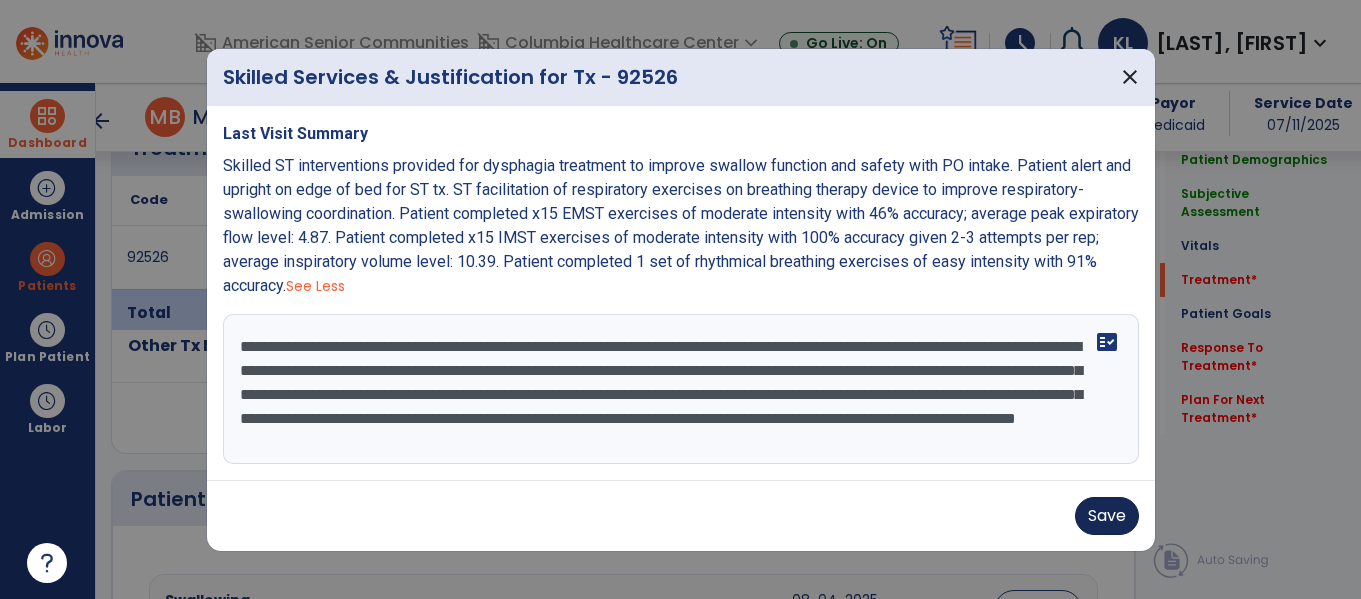 type on "**********" 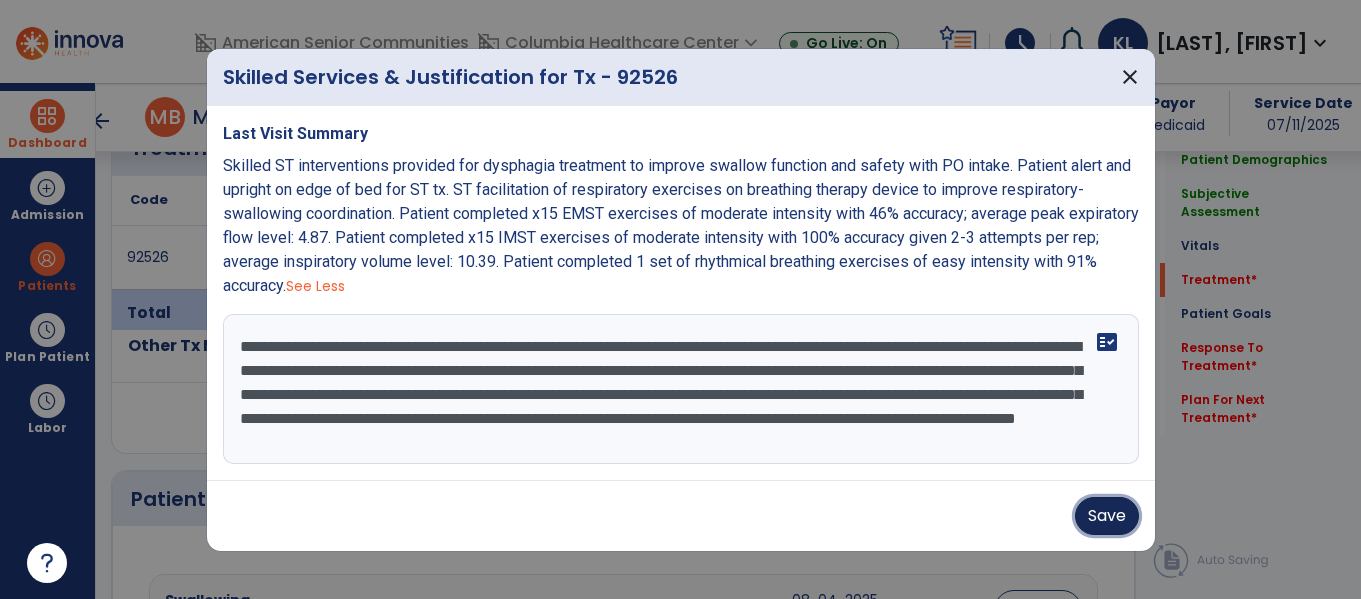 click on "Save" at bounding box center (1107, 516) 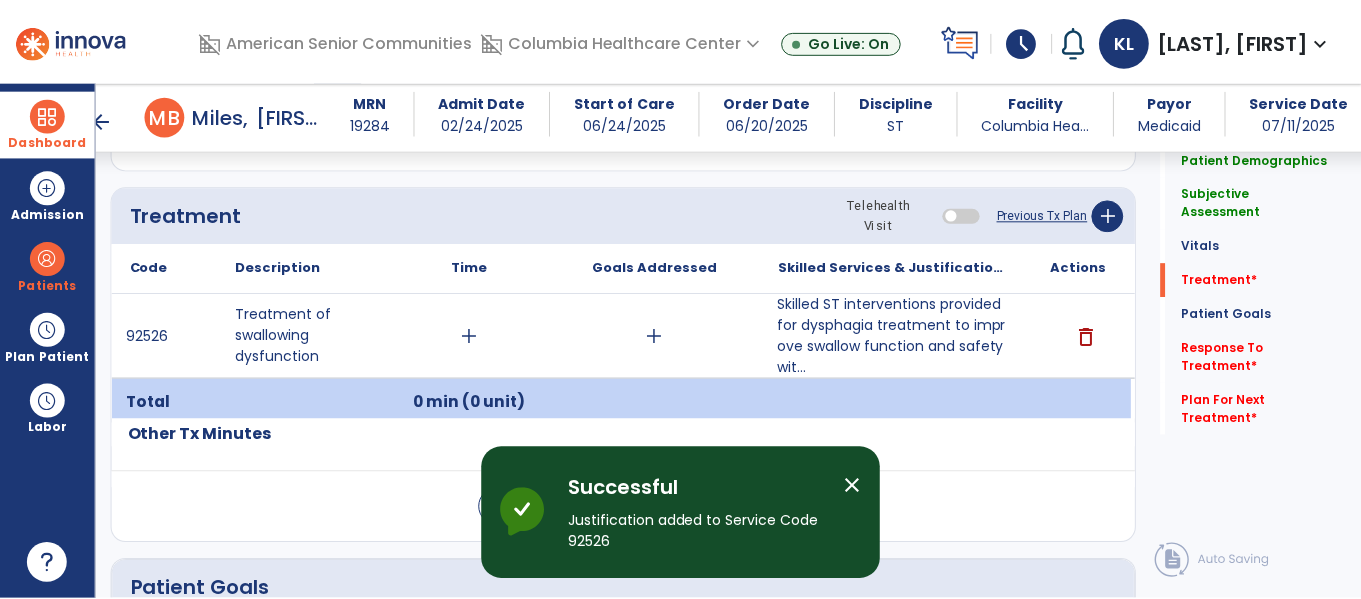 scroll, scrollTop: 1138, scrollLeft: 0, axis: vertical 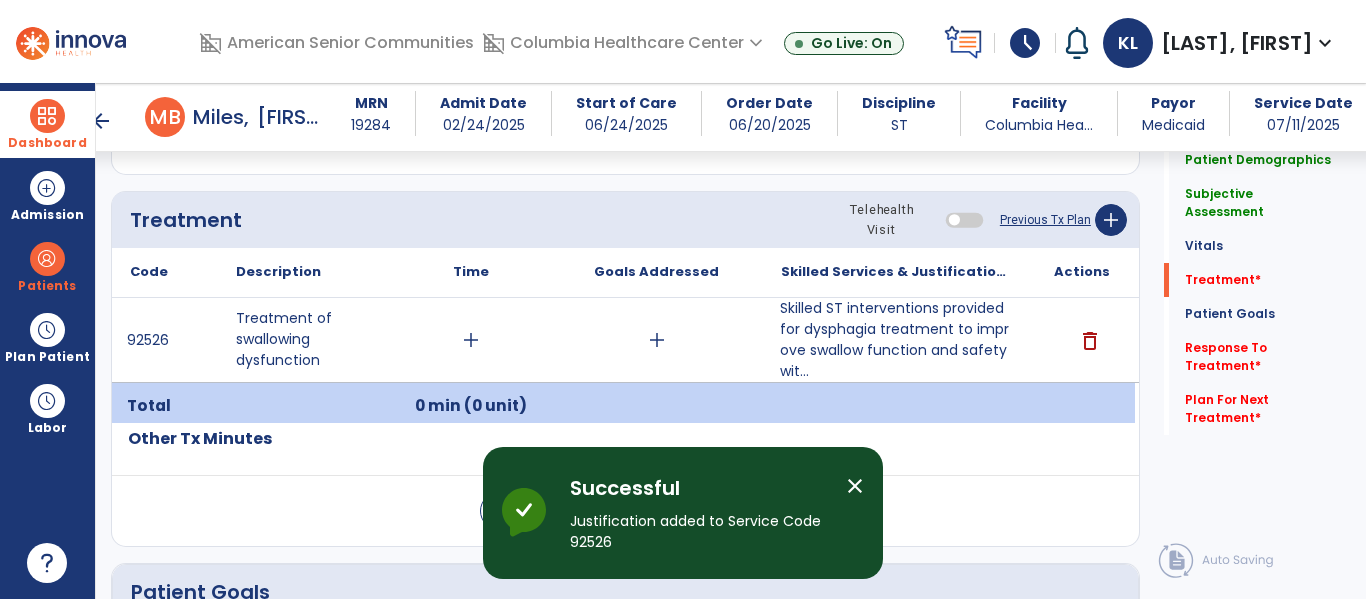 click on "Previous Tx Plan" 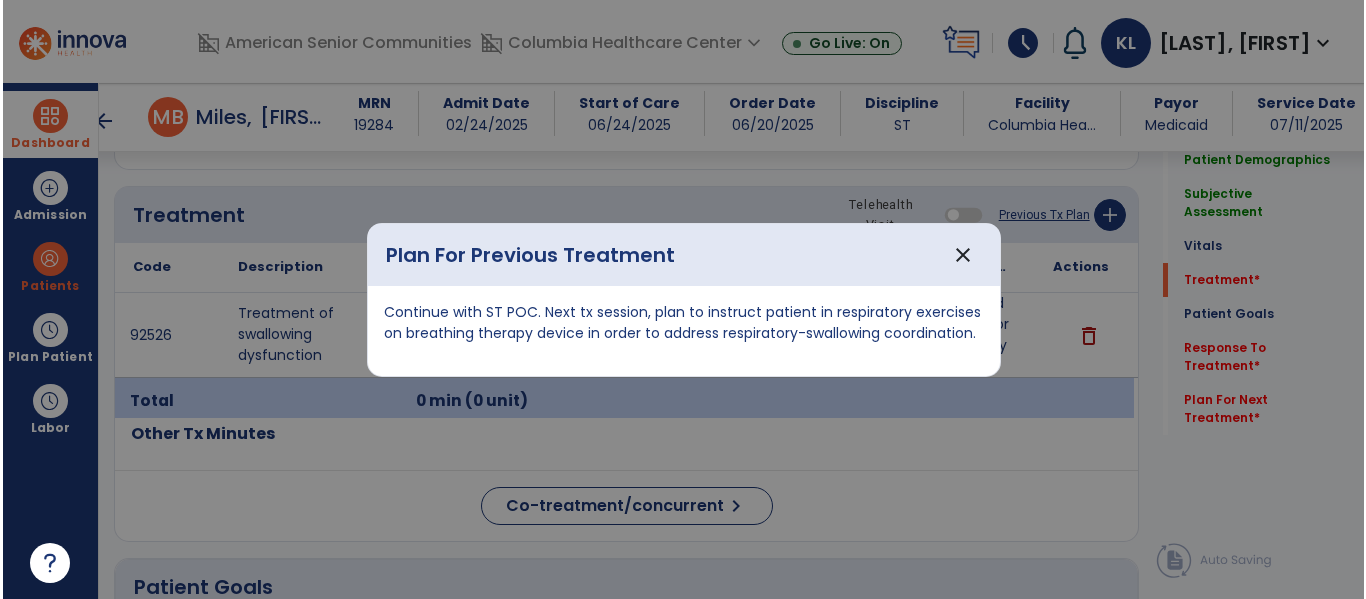 scroll, scrollTop: 1138, scrollLeft: 0, axis: vertical 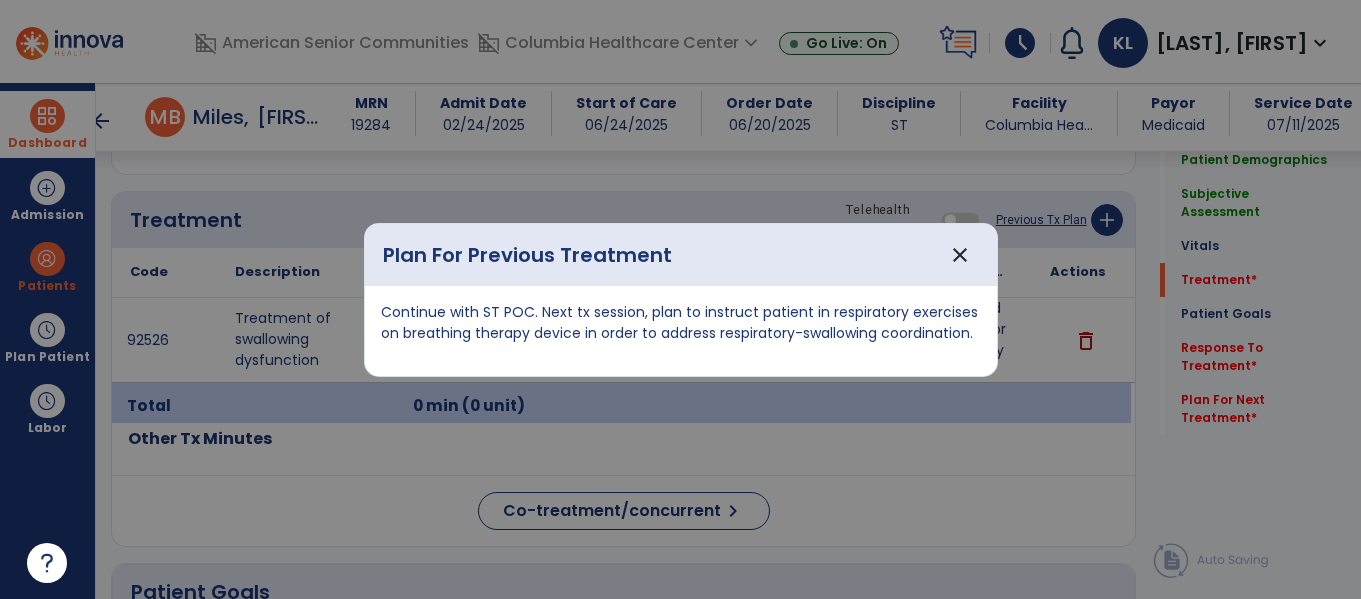 click on "Continue with ST POC. Next tx session, plan to instruct patient in respiratory exercises on breathing therapy device in order to address respiratory-swallowing coordination." at bounding box center (681, 323) 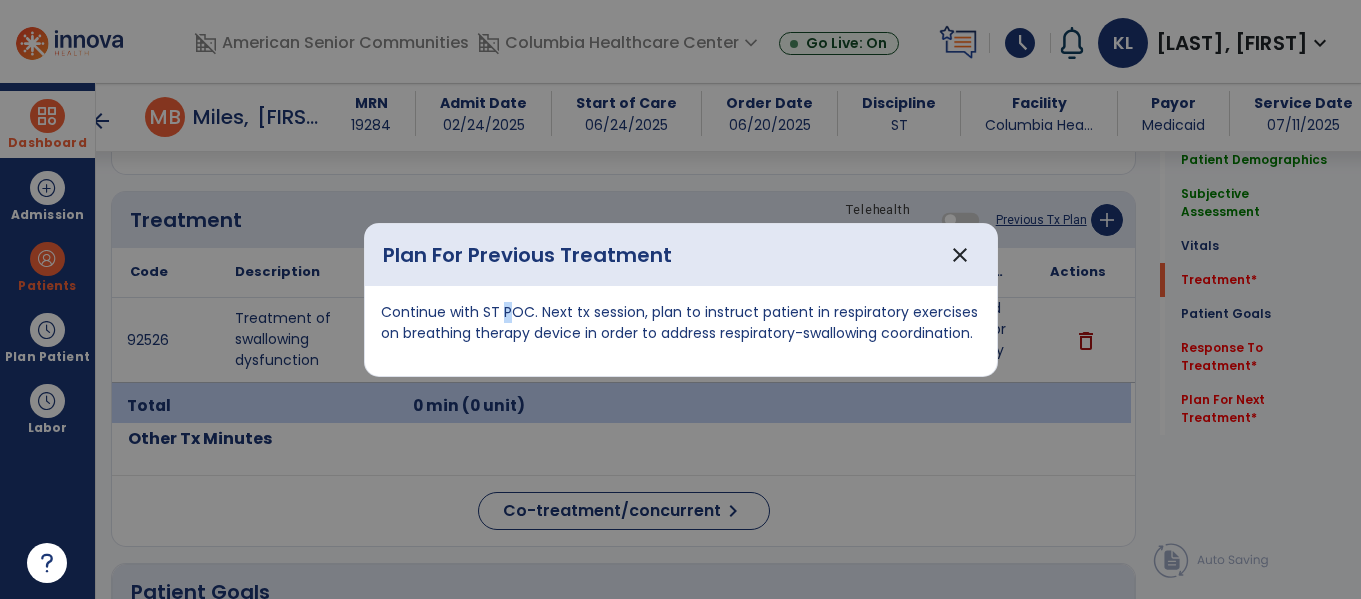 click on "Continue with ST POC. Next tx session, plan to instruct patient in respiratory exercises on breathing therapy device in order to address respiratory-swallowing coordination." at bounding box center [681, 323] 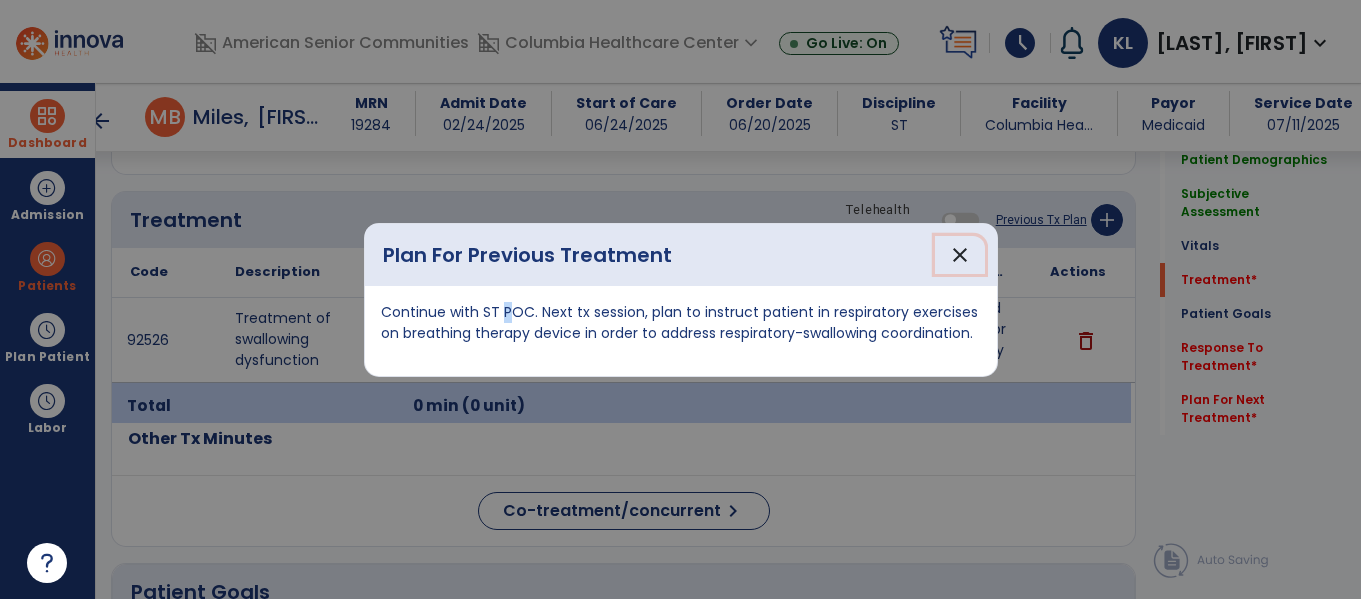 click on "close" at bounding box center [960, 255] 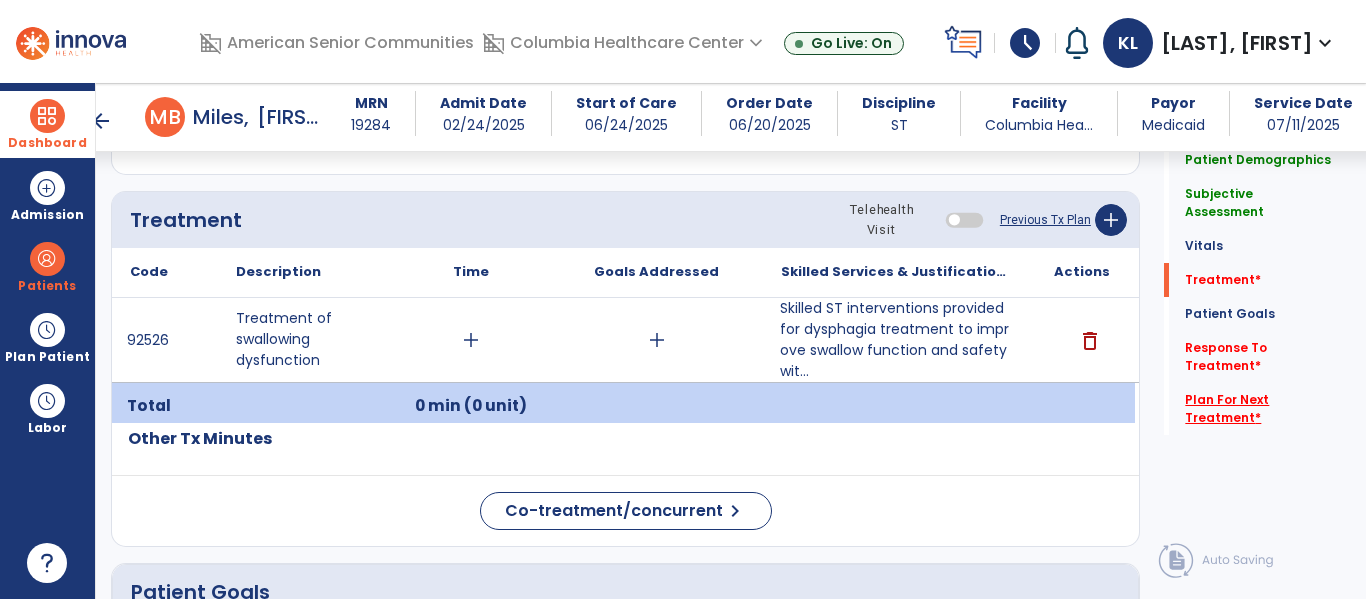 click on "Plan For Next Treatment   *" 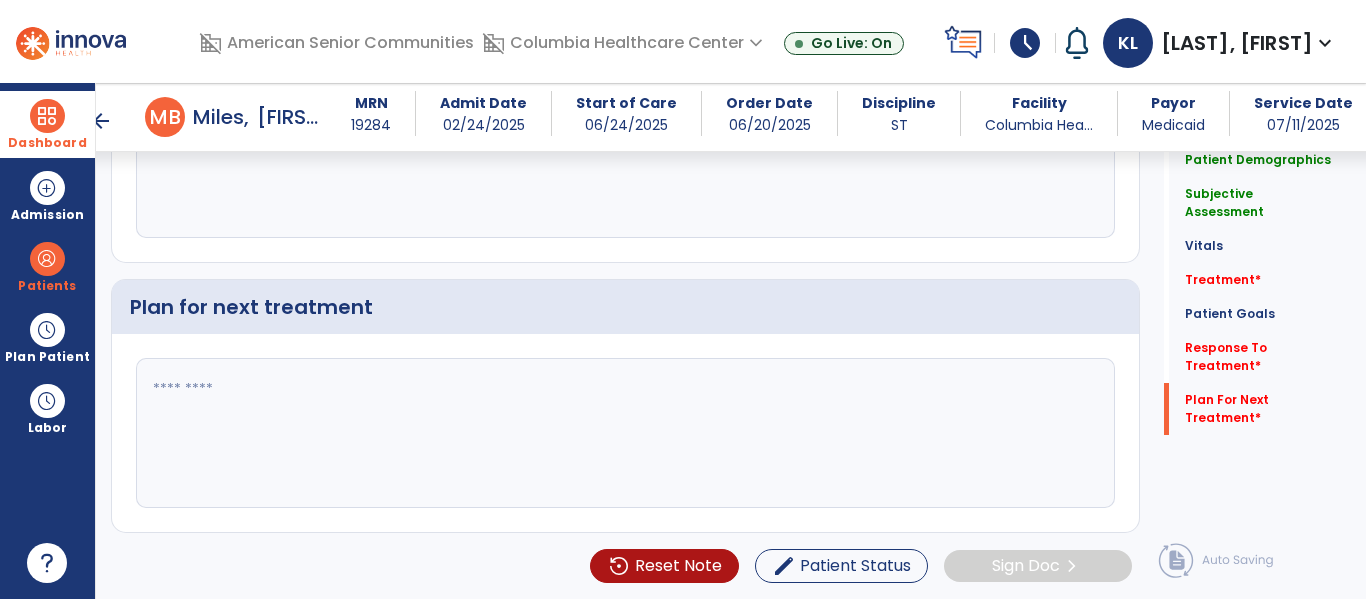 click 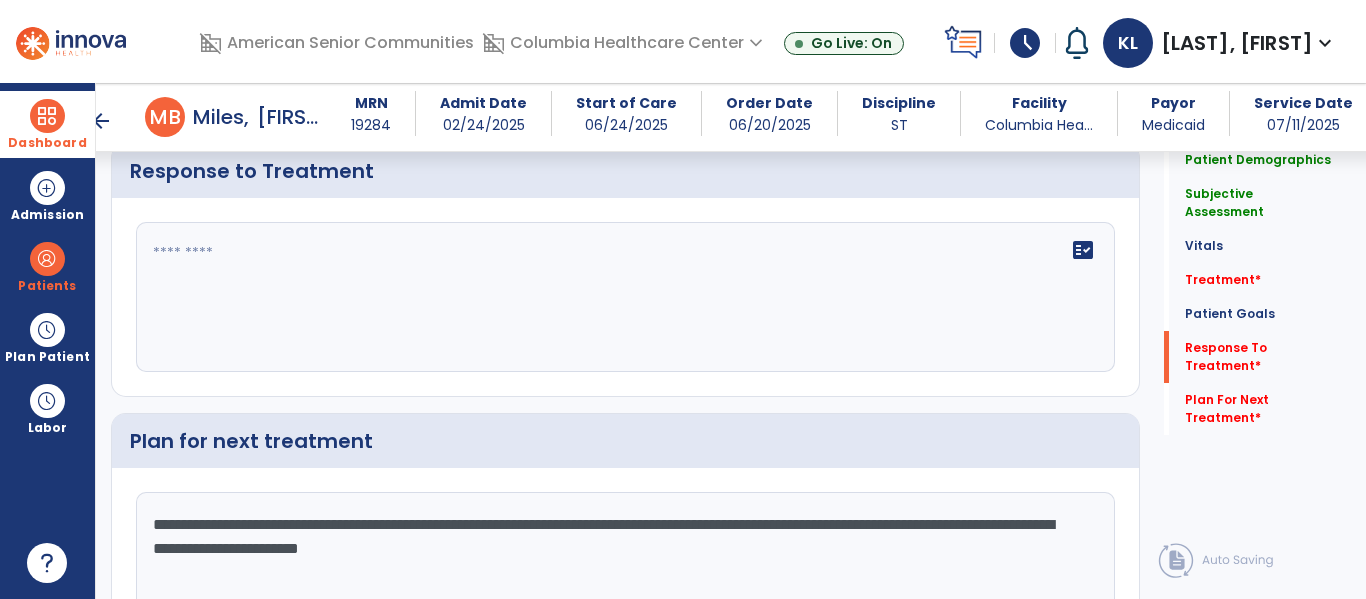 scroll, scrollTop: 2834, scrollLeft: 0, axis: vertical 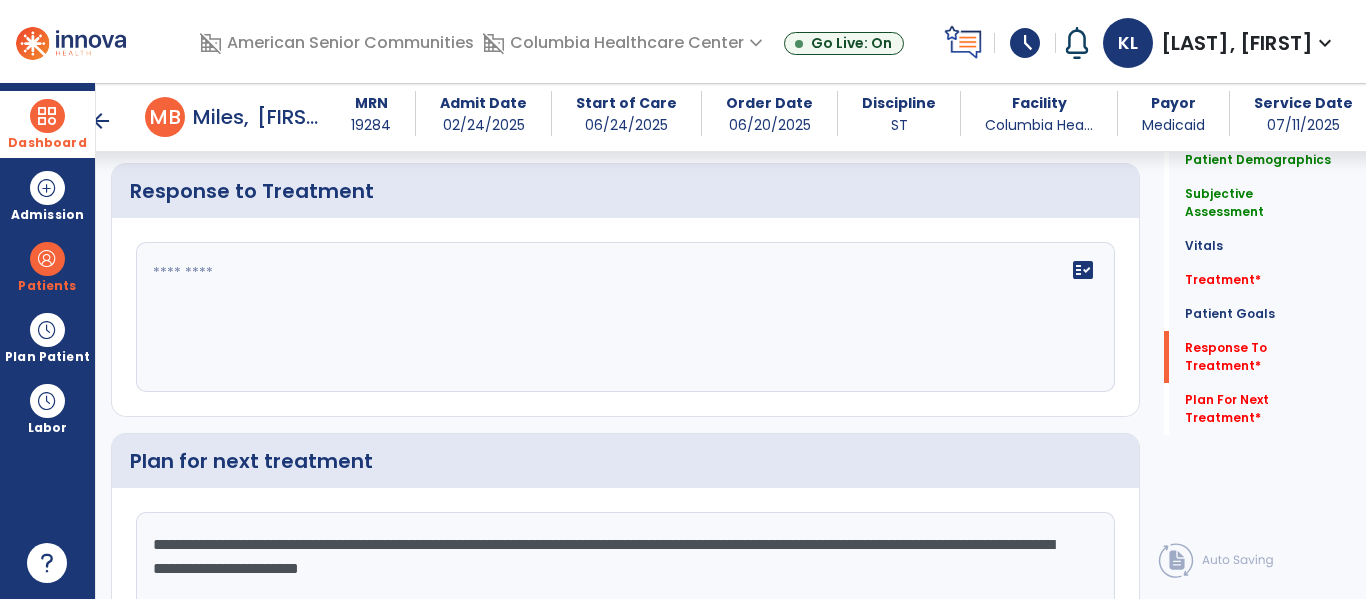 type on "**********" 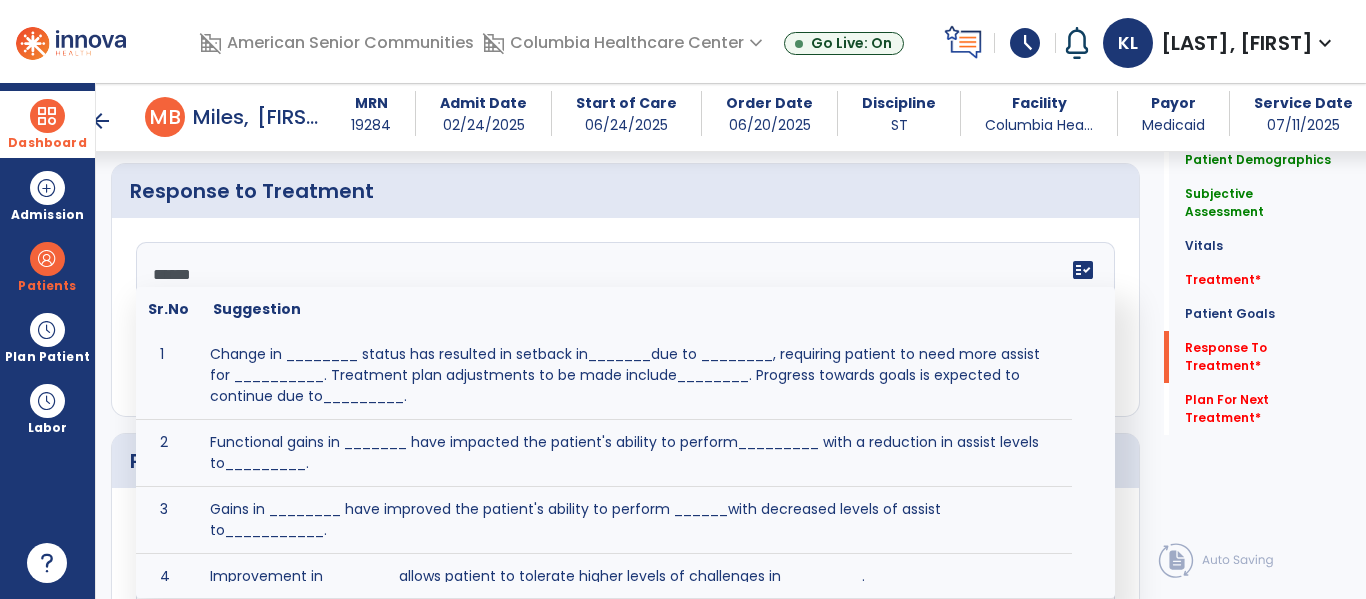 type on "*******" 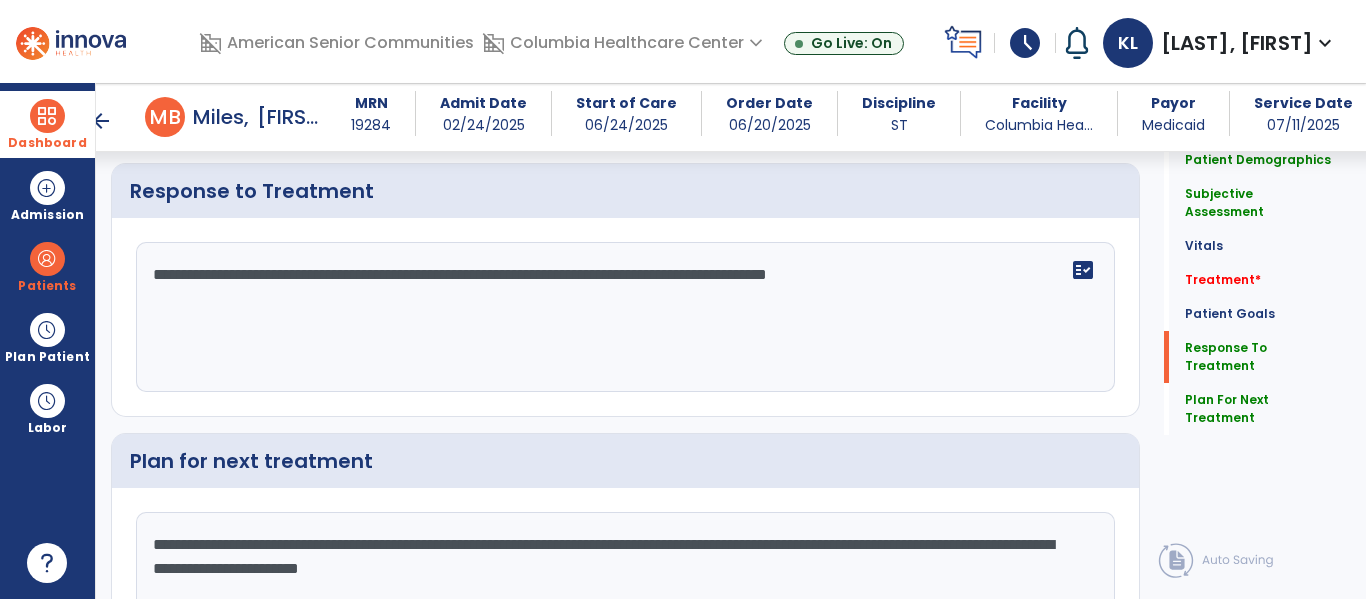 scroll, scrollTop: 2834, scrollLeft: 0, axis: vertical 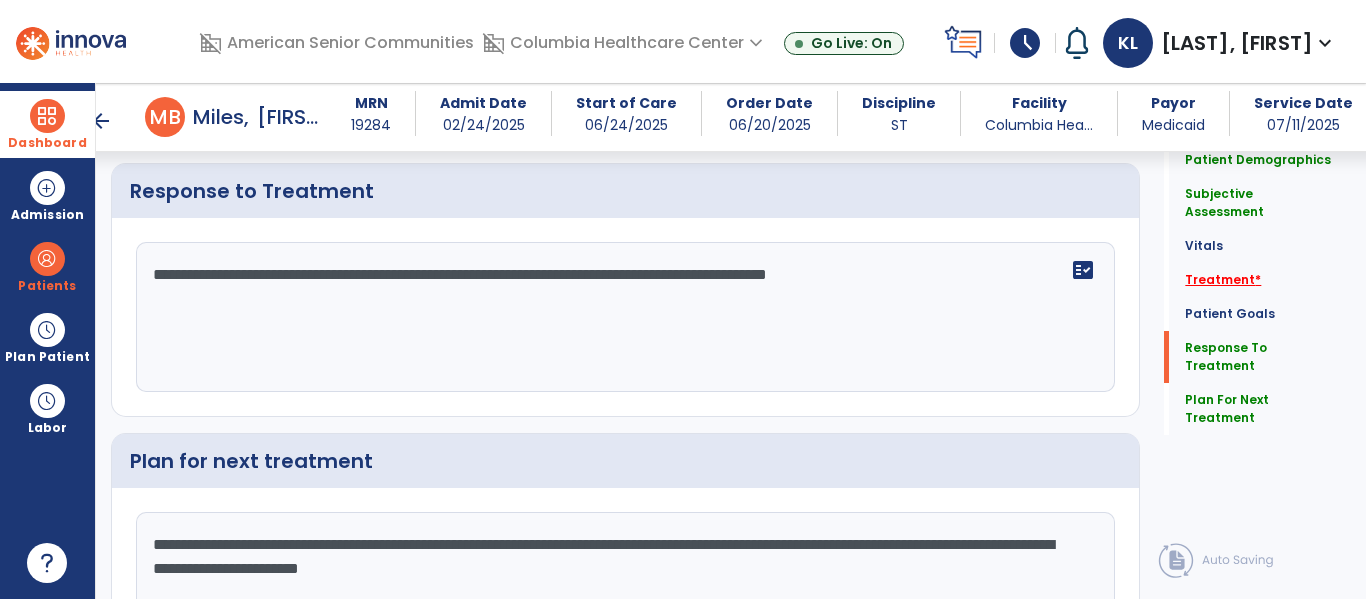 click on "*" 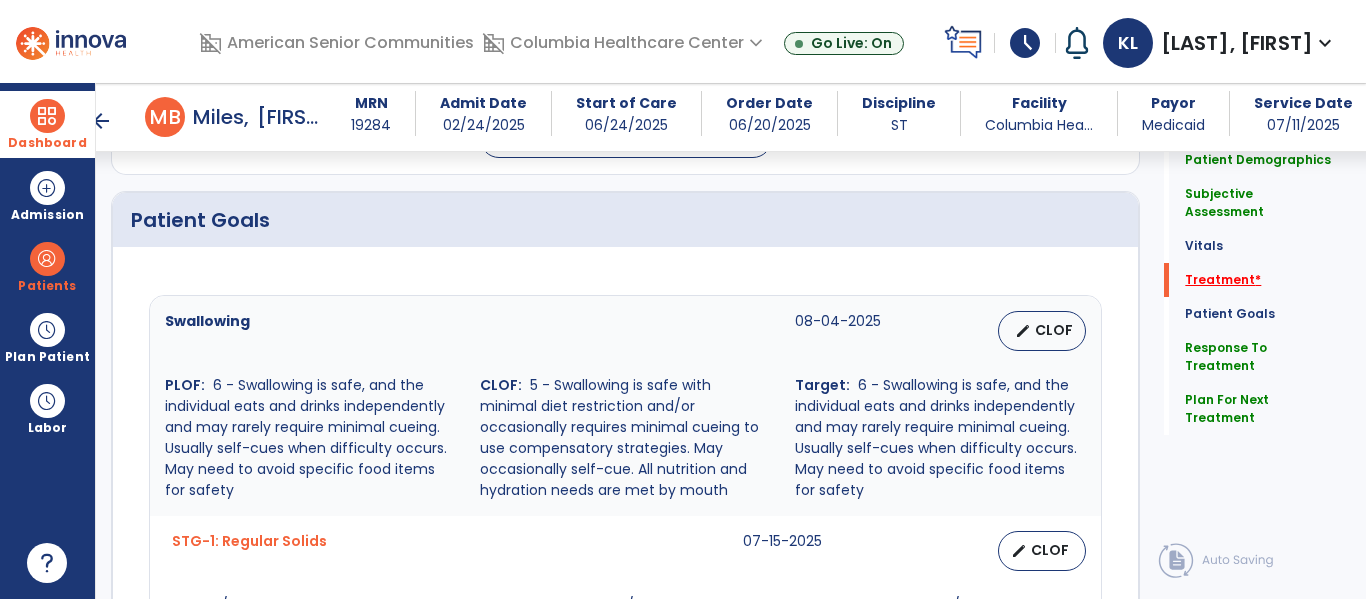 scroll, scrollTop: 1166, scrollLeft: 0, axis: vertical 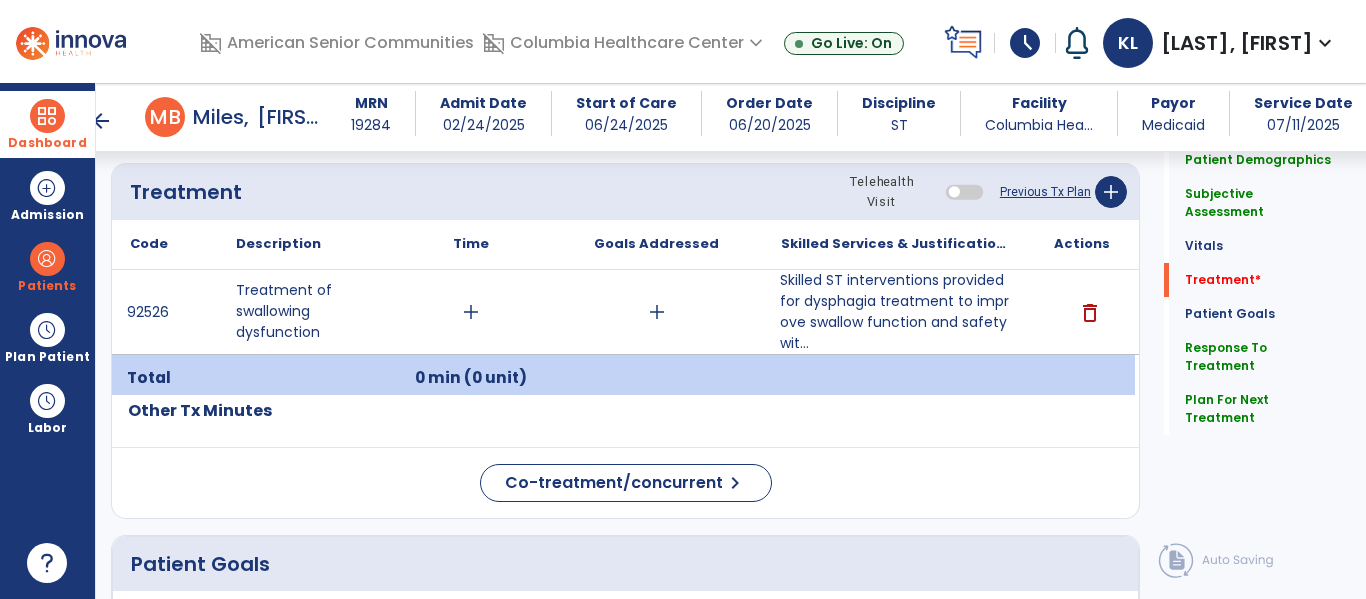 click on "add" at bounding box center (471, 312) 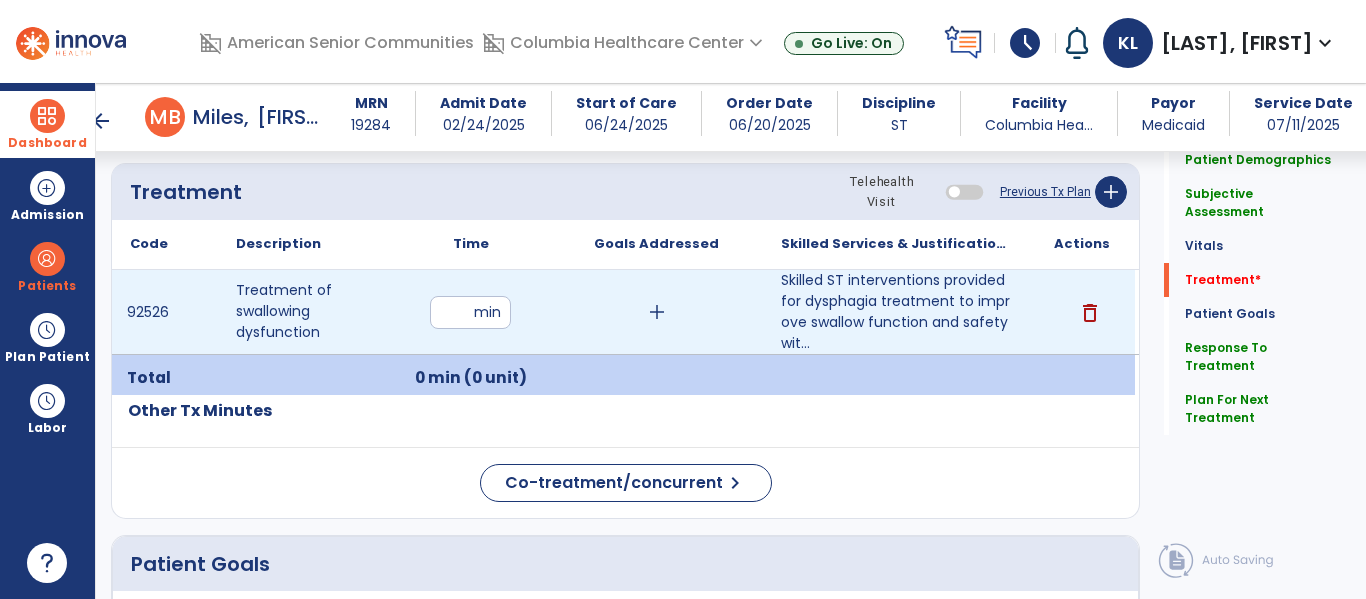 type on "**" 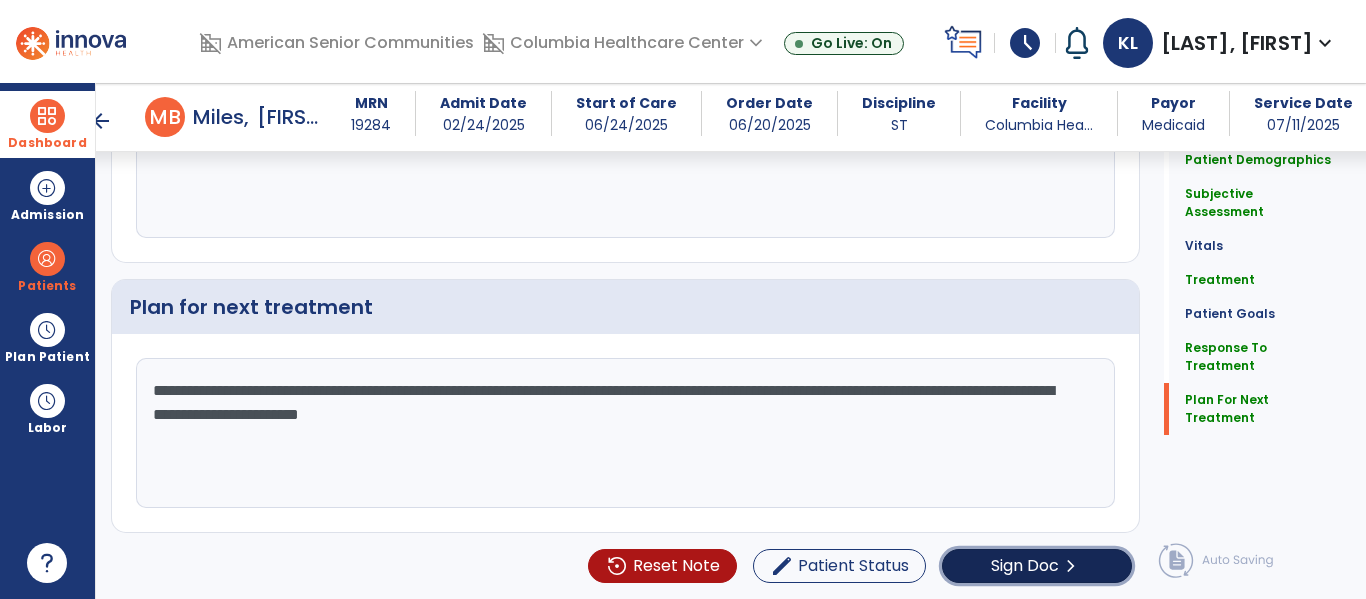 click on "Sign Doc" 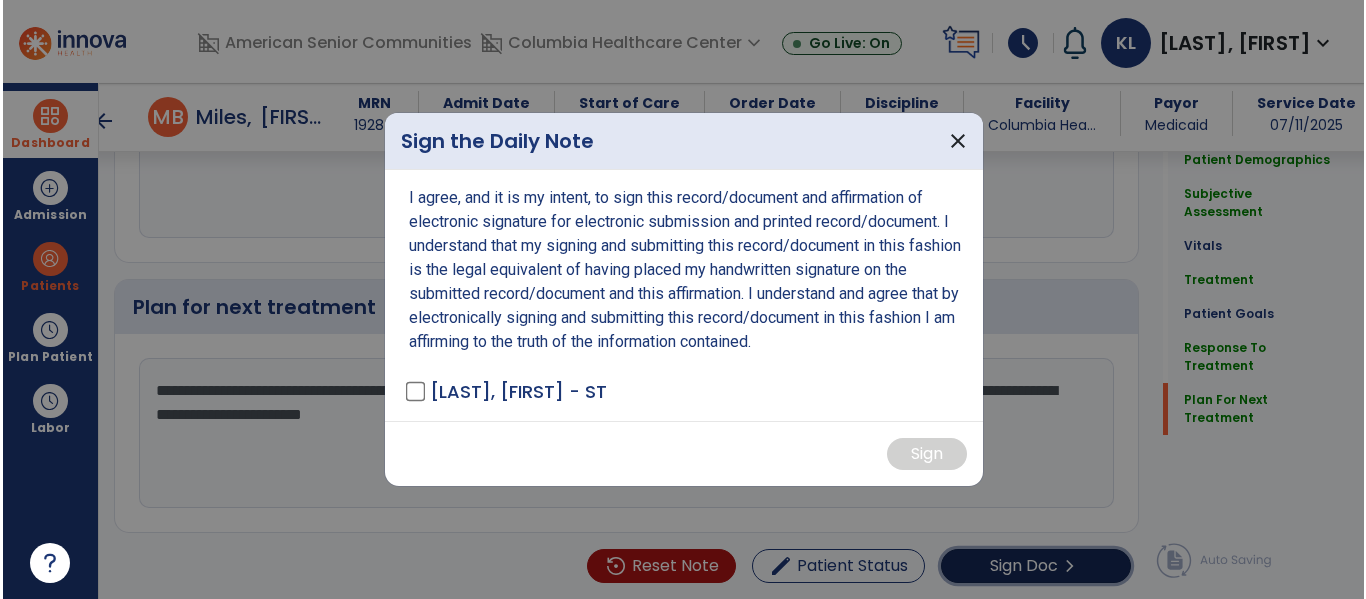 scroll, scrollTop: 2988, scrollLeft: 0, axis: vertical 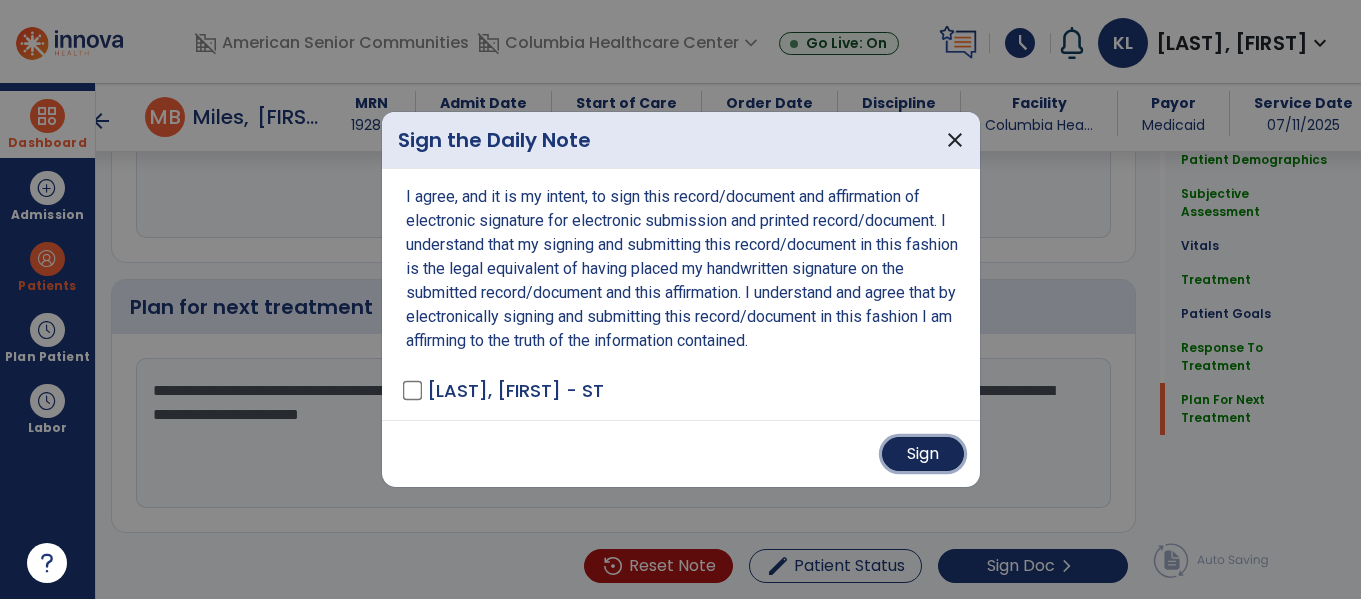 click on "Sign" at bounding box center [923, 454] 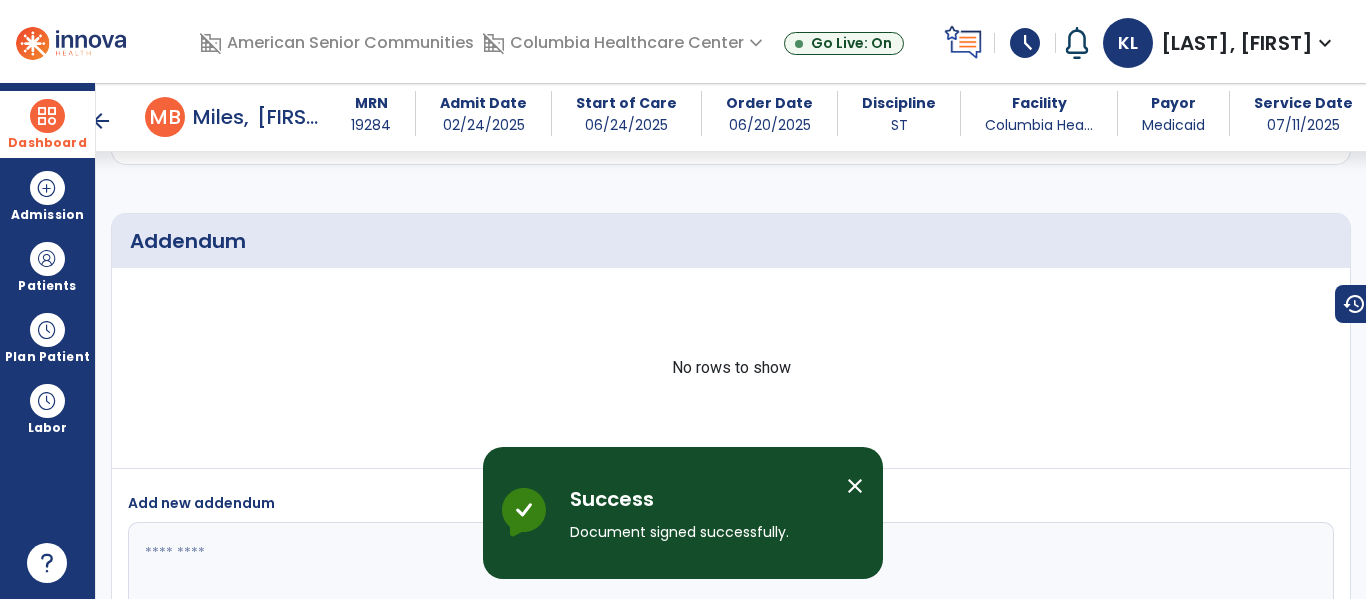 scroll, scrollTop: 4451, scrollLeft: 0, axis: vertical 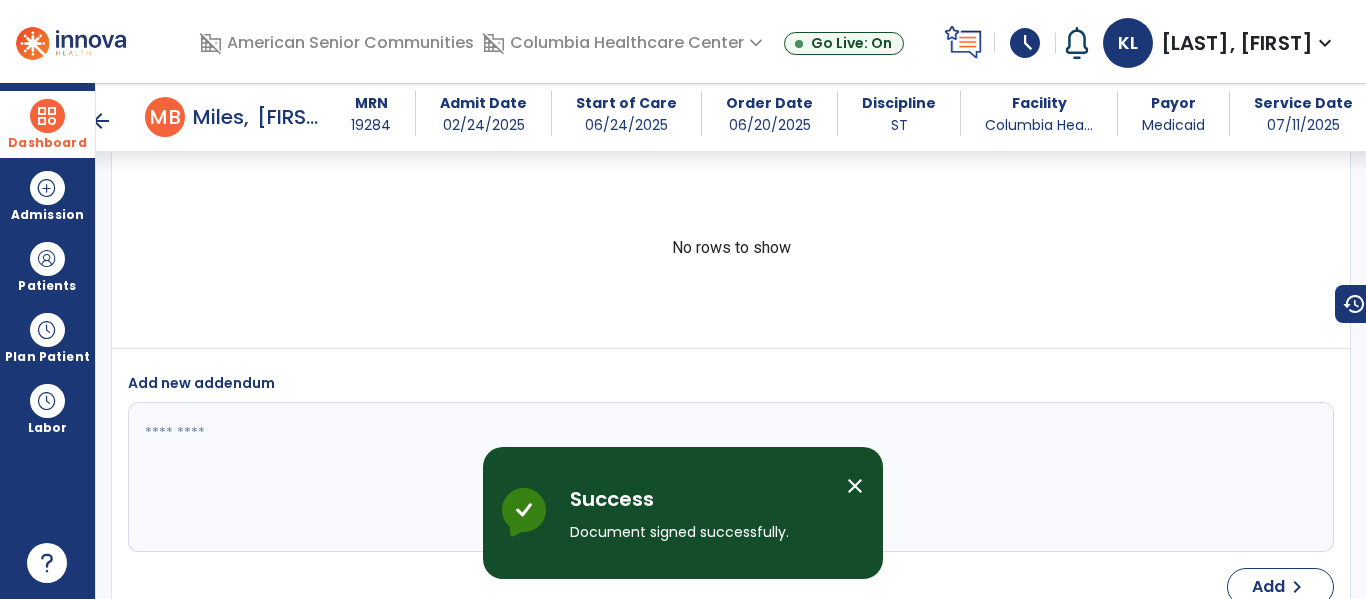 click at bounding box center [47, 116] 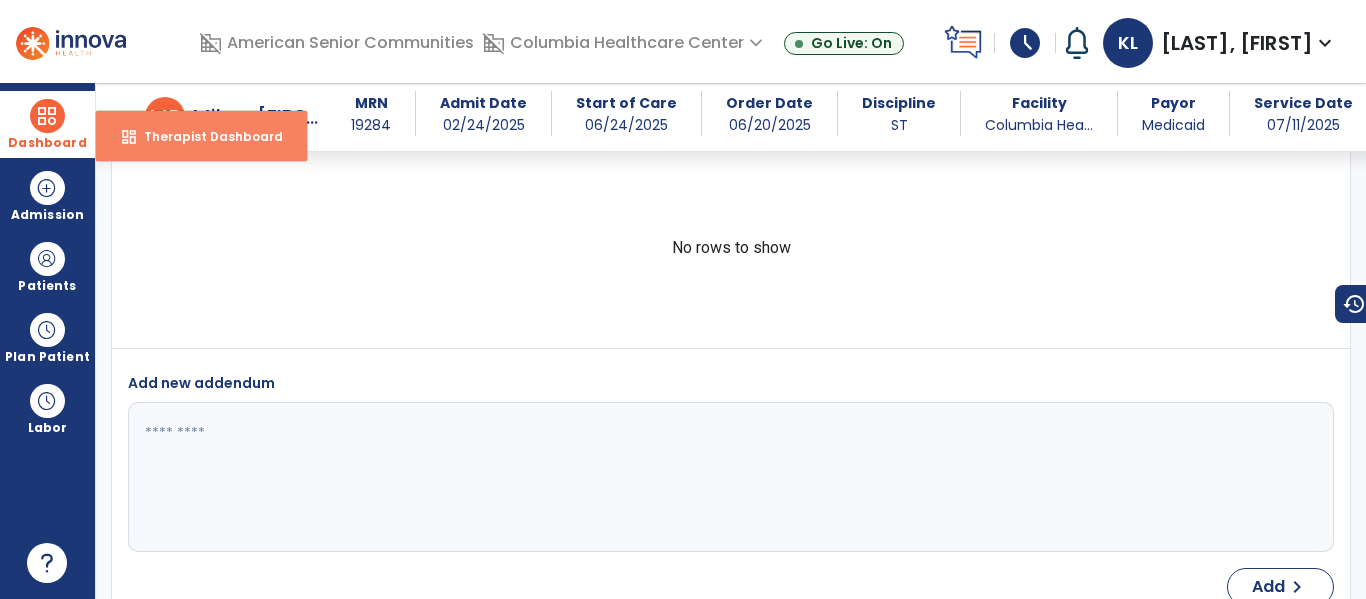 click on "dashboard  Therapist Dashboard" at bounding box center [201, 136] 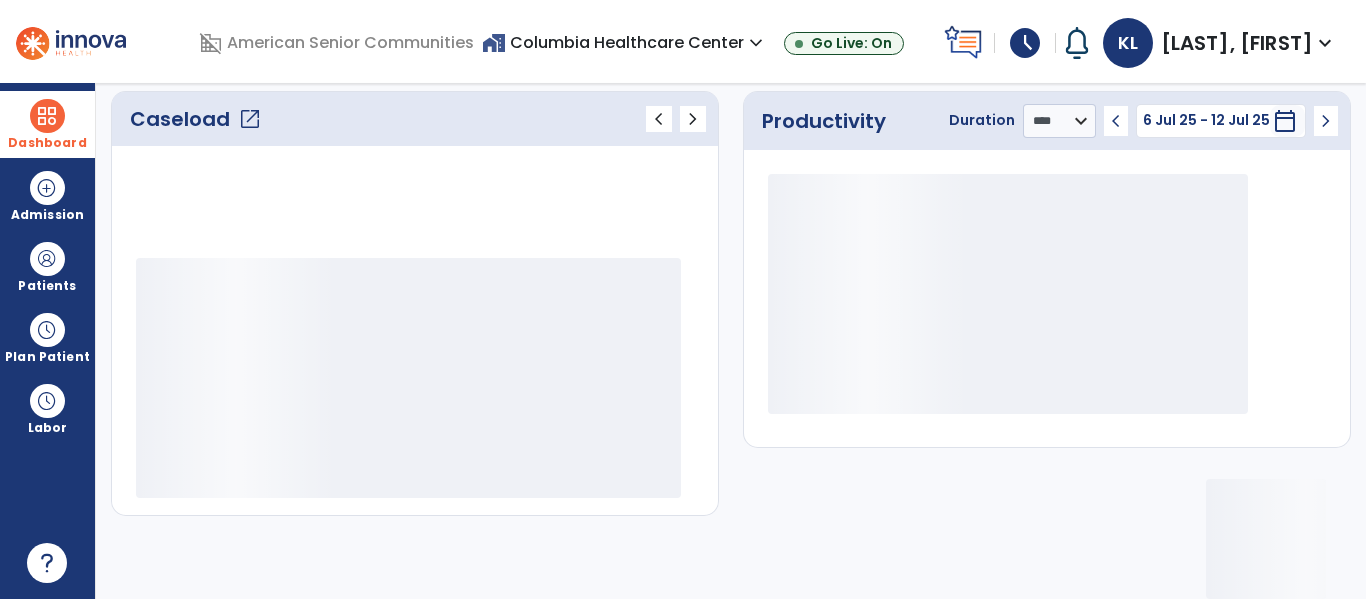 scroll, scrollTop: 278, scrollLeft: 0, axis: vertical 